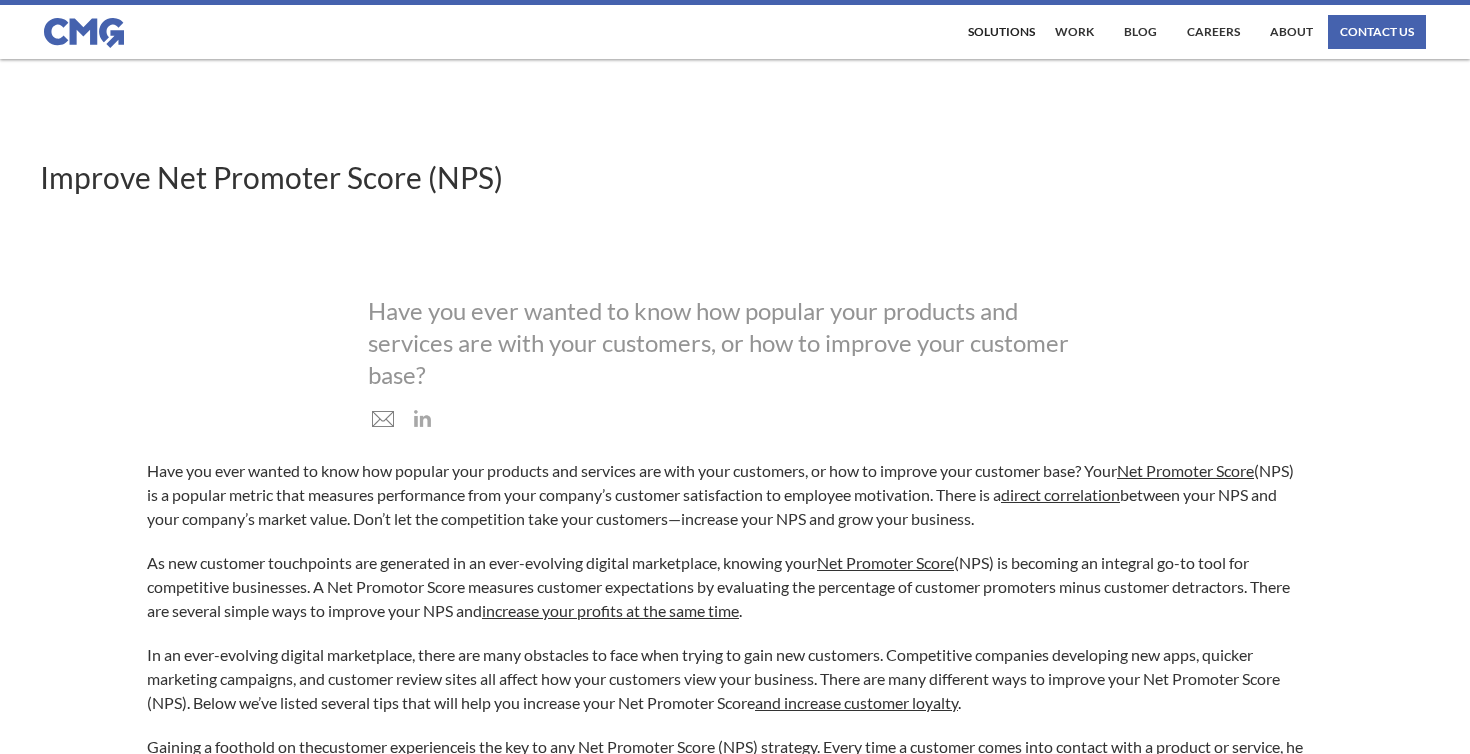 scroll, scrollTop: 0, scrollLeft: 0, axis: both 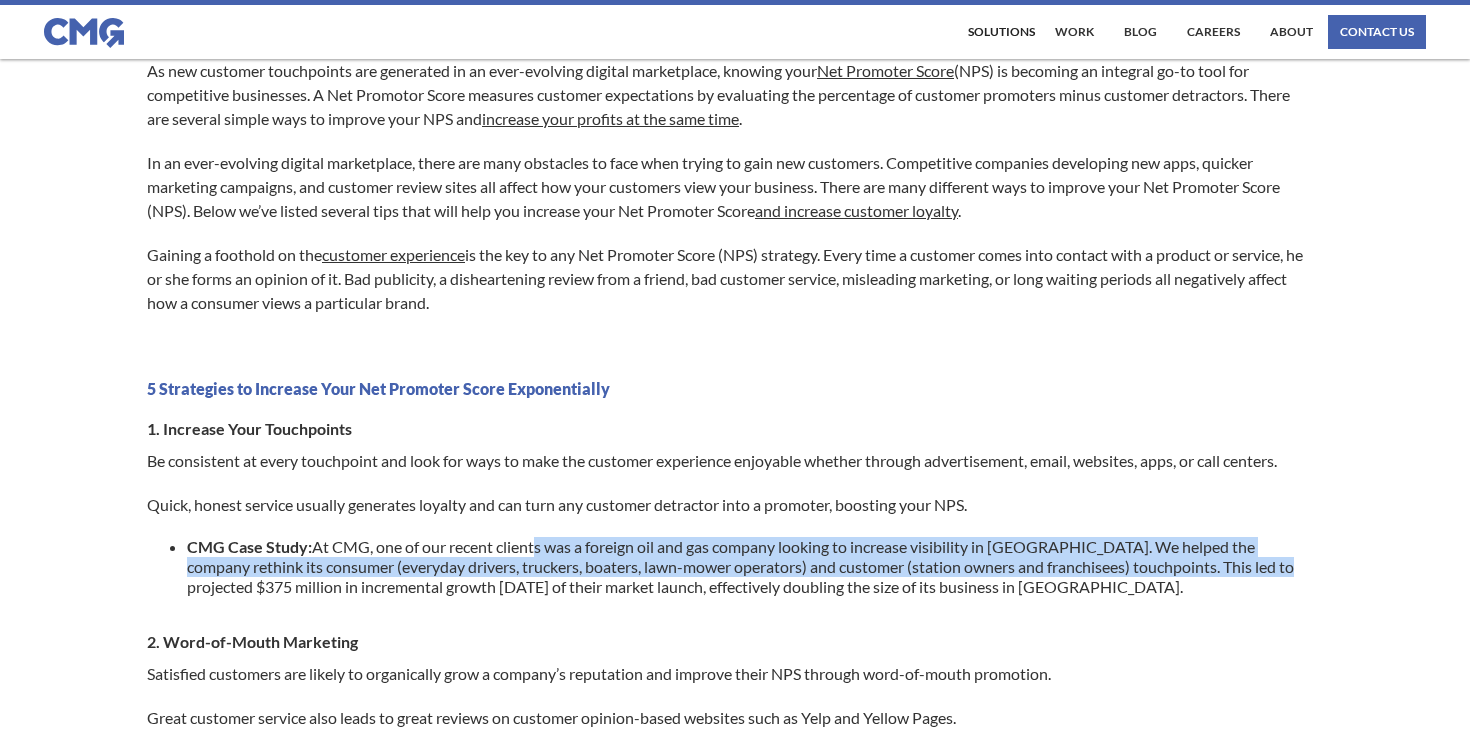 drag, startPoint x: 538, startPoint y: 554, endPoint x: 1251, endPoint y: 568, distance: 713.13745 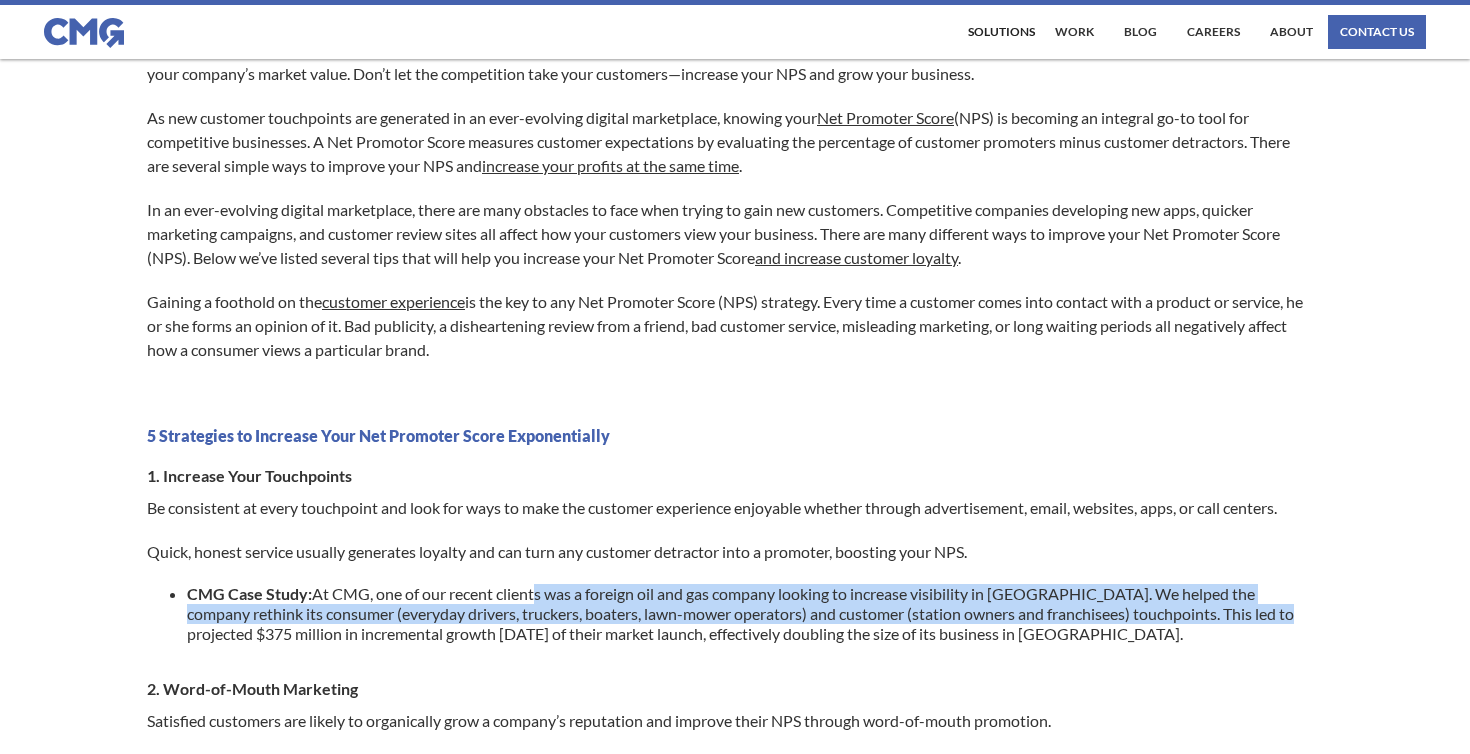 scroll, scrollTop: 443, scrollLeft: 0, axis: vertical 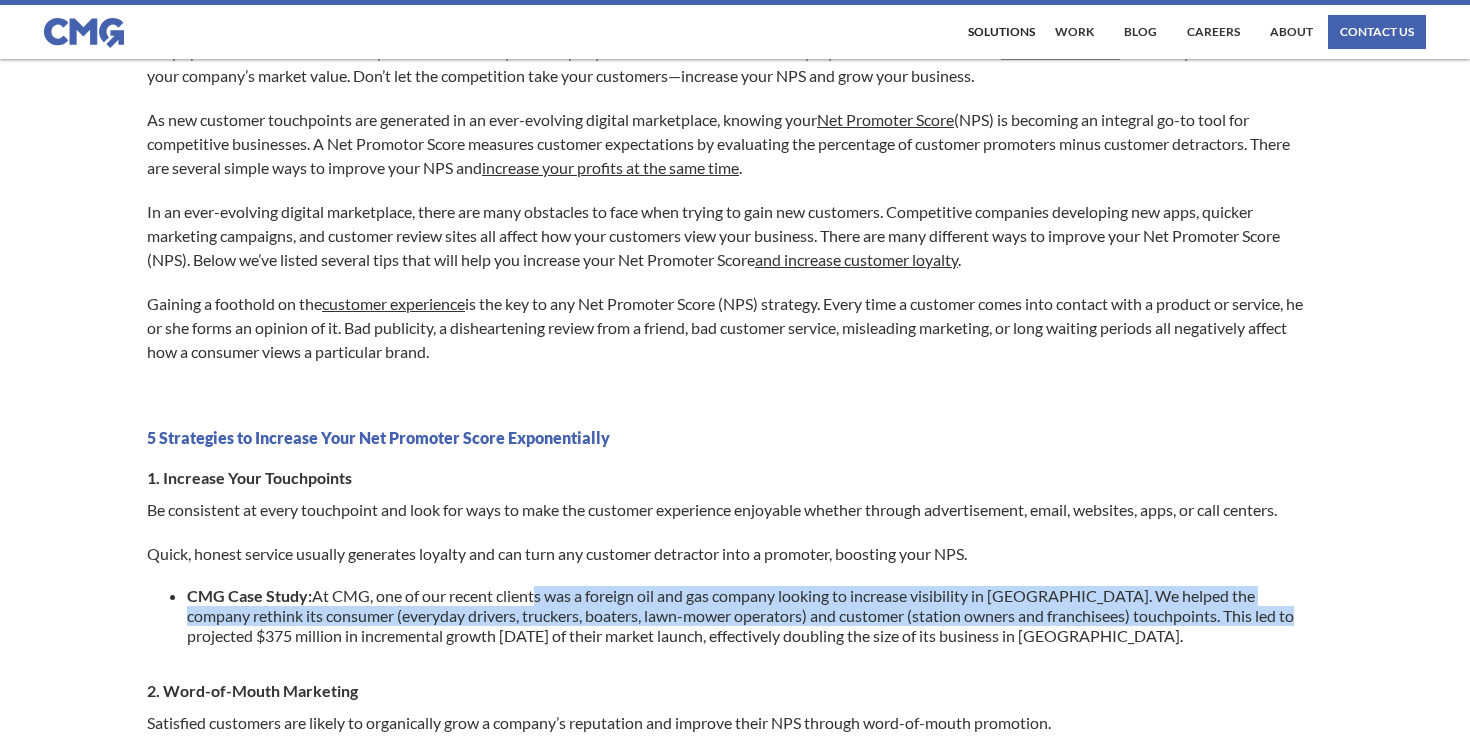 drag, startPoint x: 530, startPoint y: 292, endPoint x: 609, endPoint y: 361, distance: 104.89042 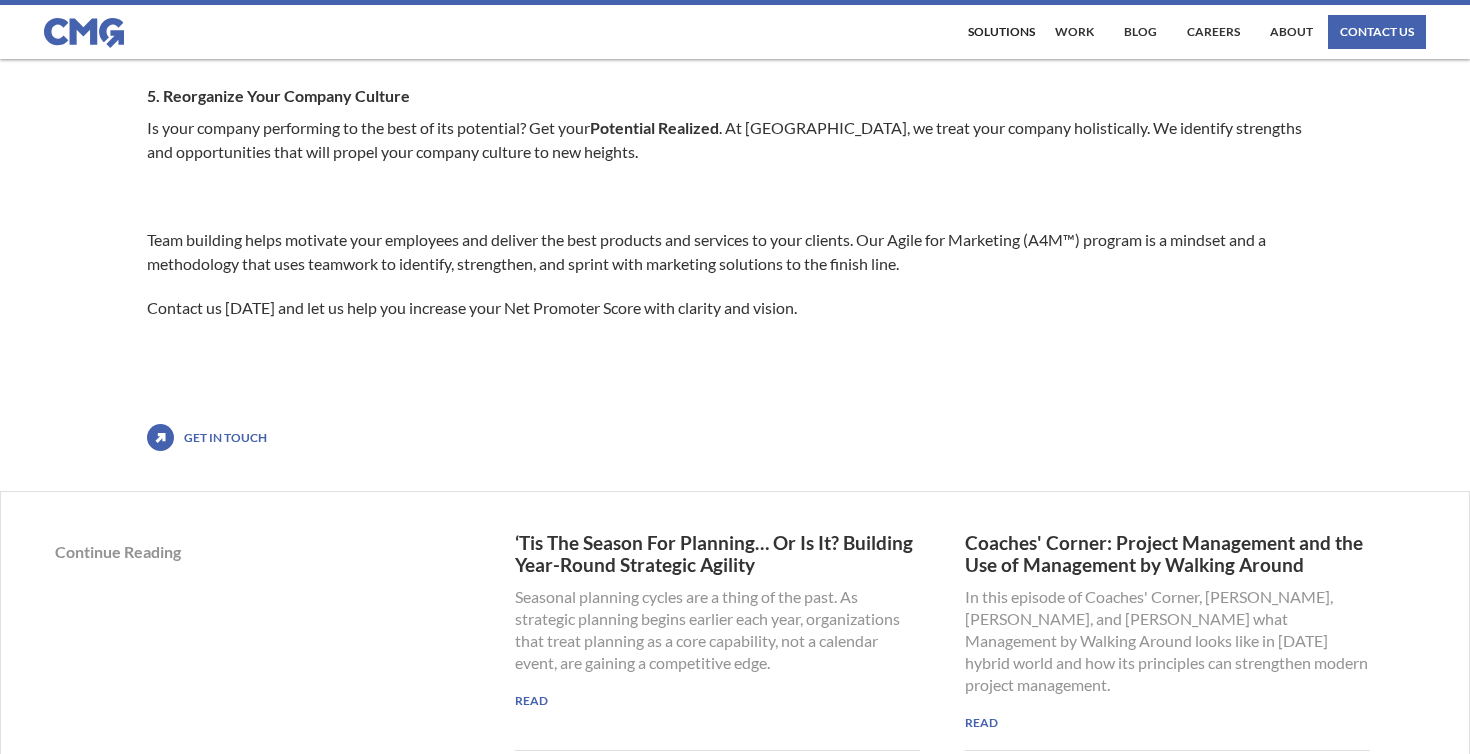 scroll, scrollTop: 1534, scrollLeft: 0, axis: vertical 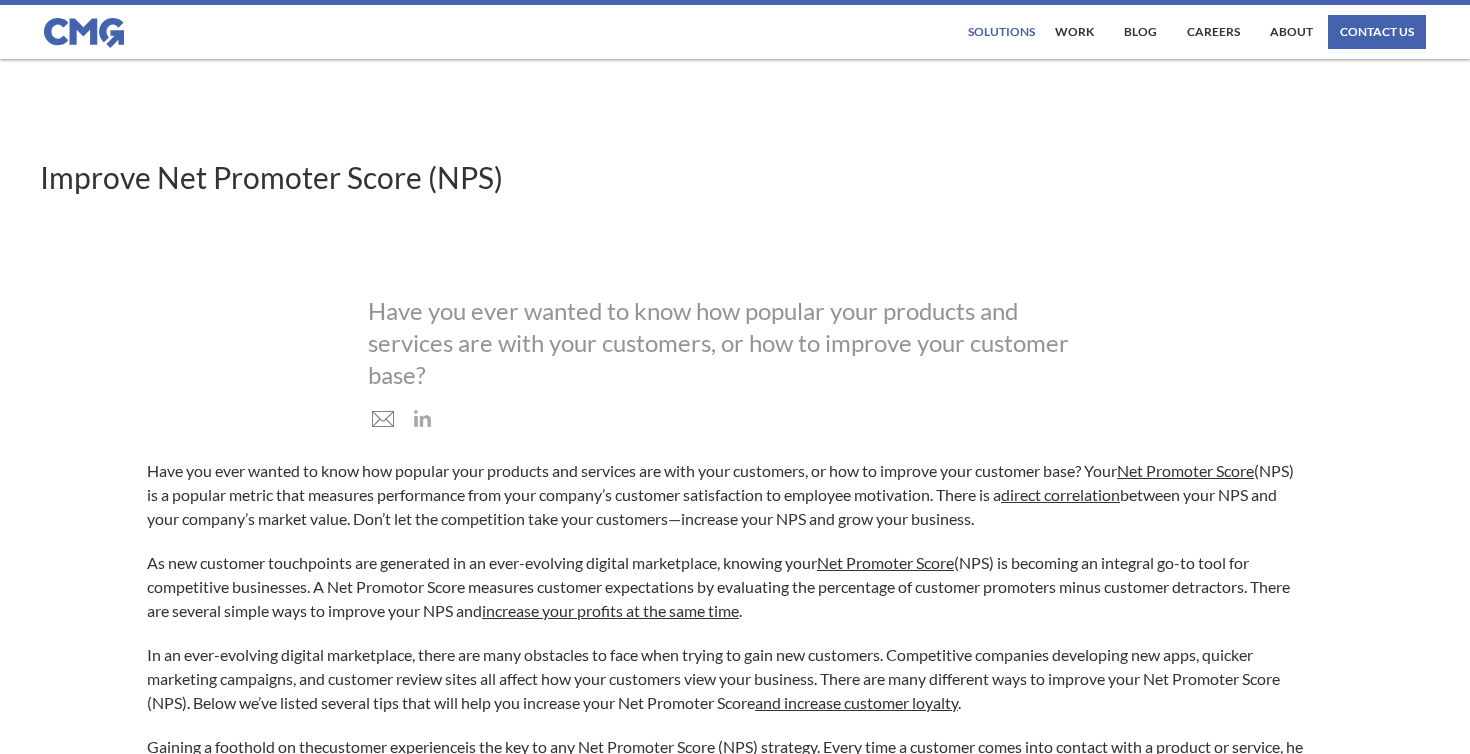 click on "Solutions" at bounding box center [1001, 32] 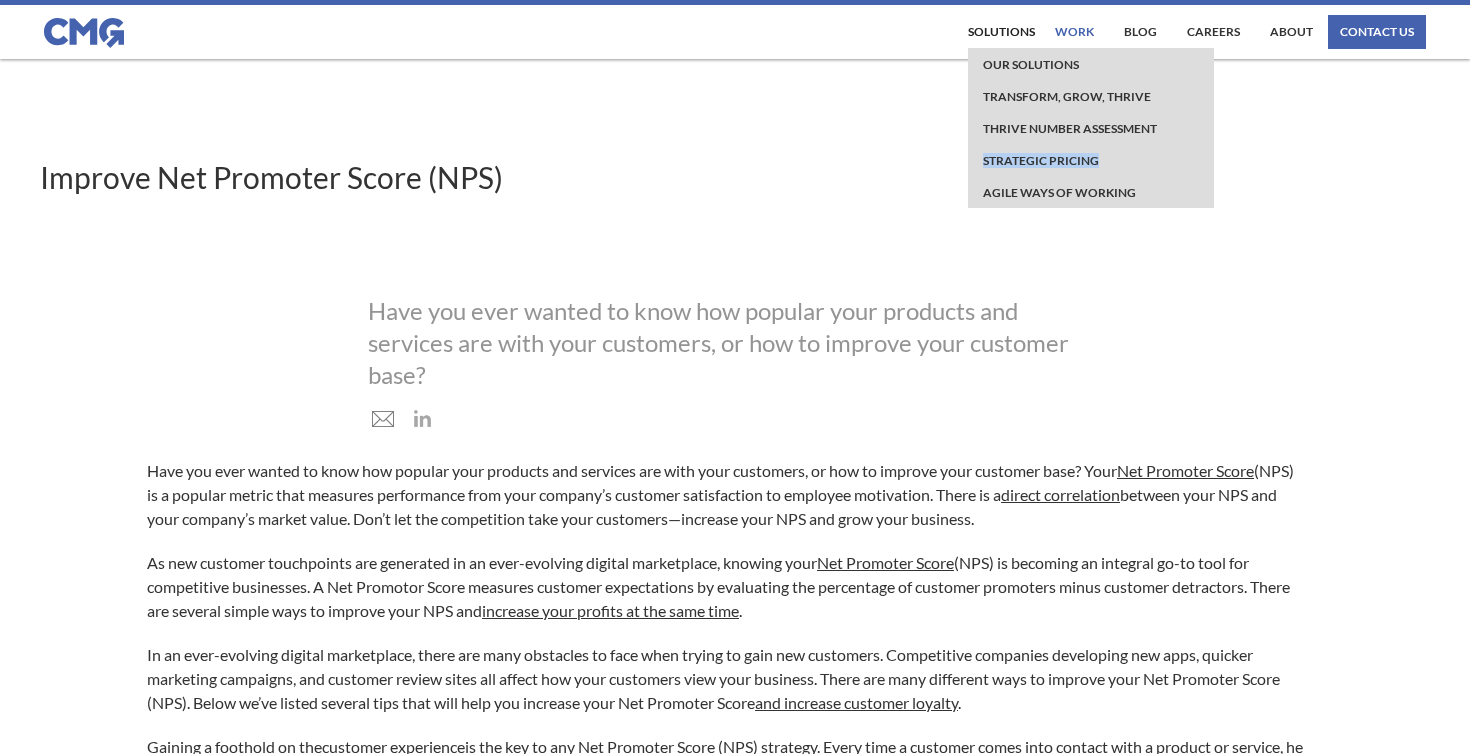 click on "work" at bounding box center [1074, 32] 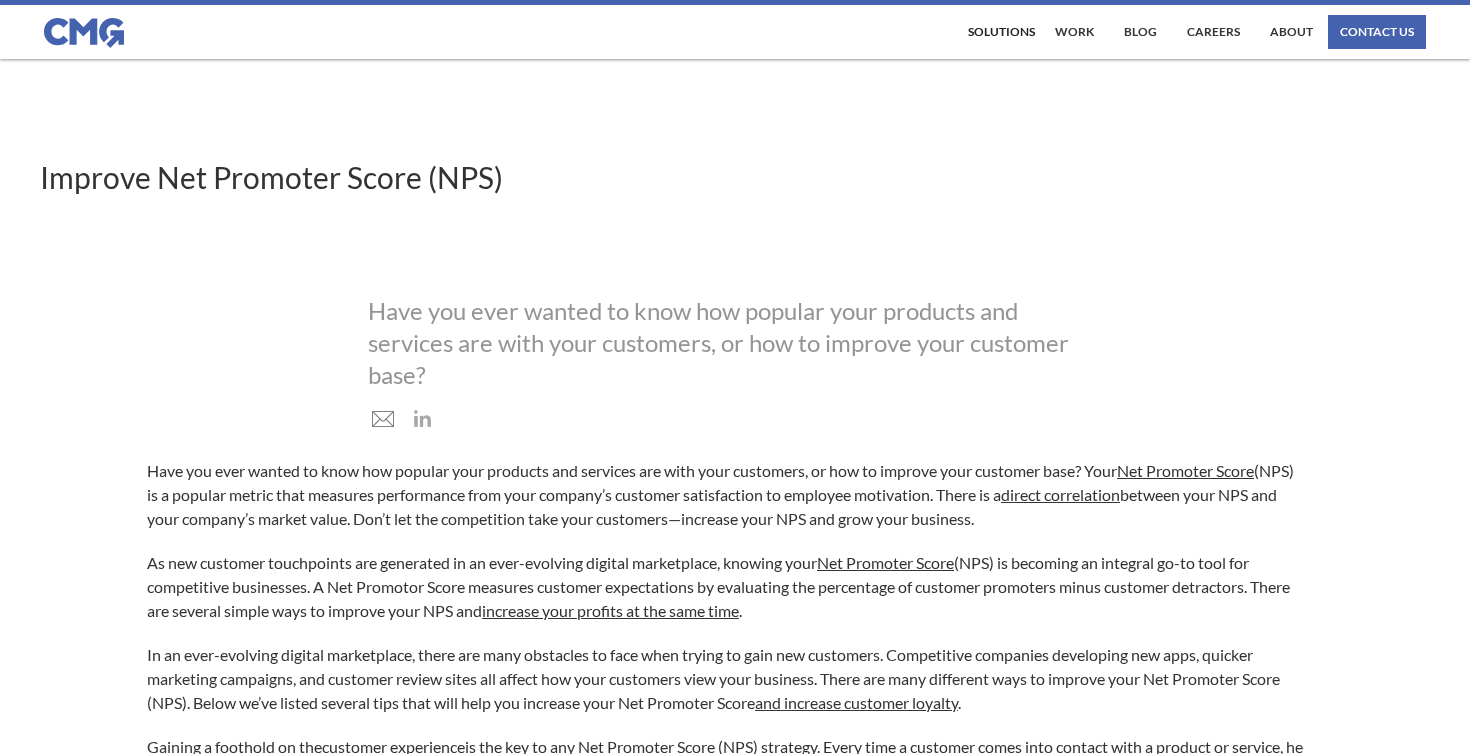 scroll, scrollTop: 0, scrollLeft: 0, axis: both 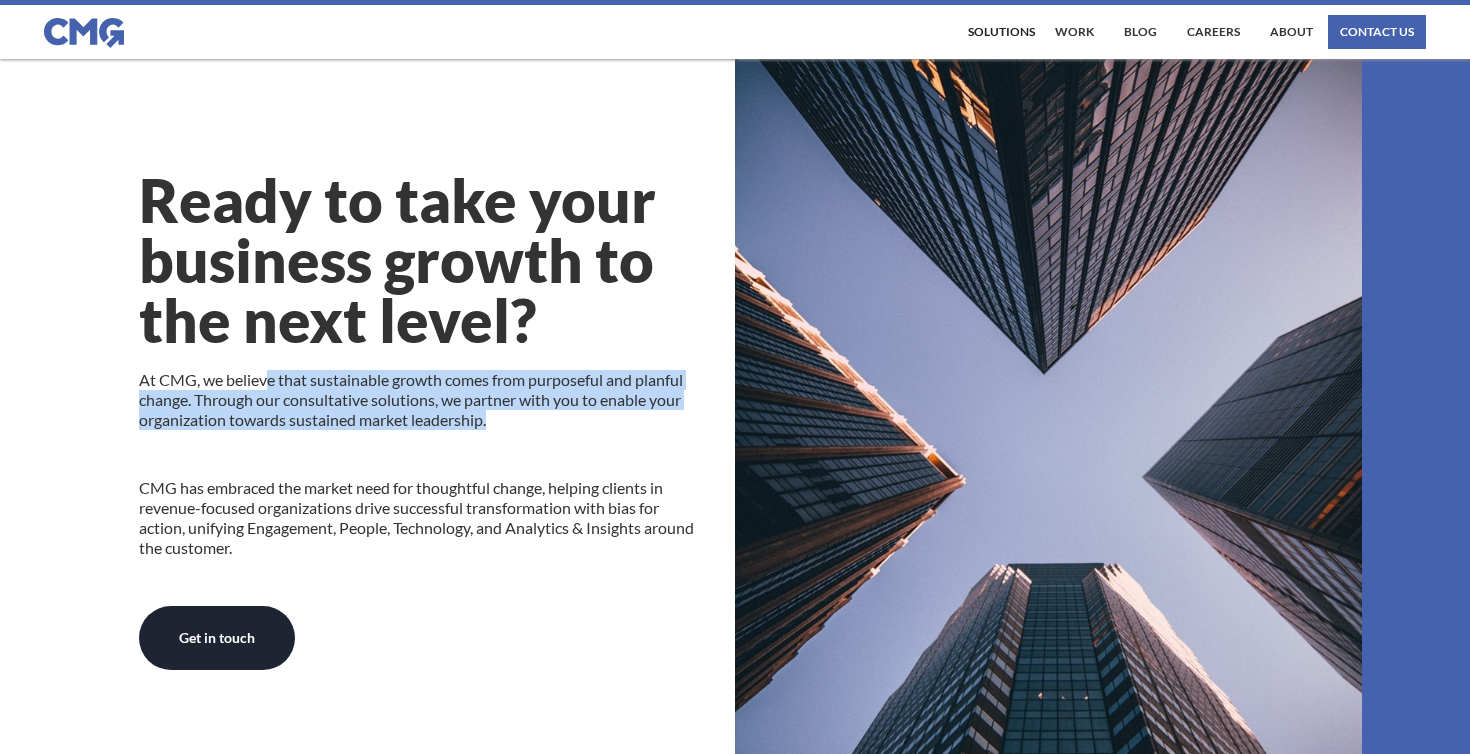 drag, startPoint x: 269, startPoint y: 381, endPoint x: 511, endPoint y: 412, distance: 243.97746 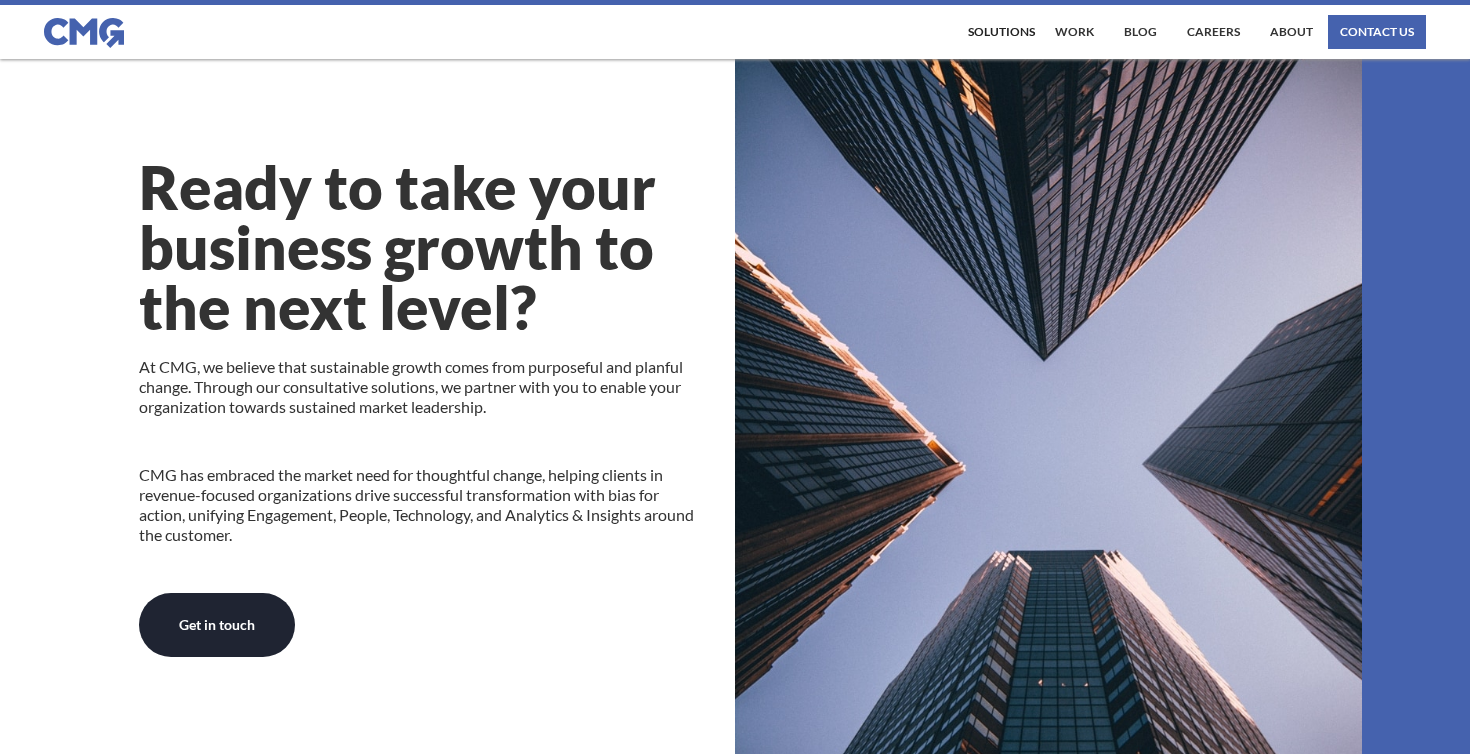 scroll, scrollTop: 431, scrollLeft: 0, axis: vertical 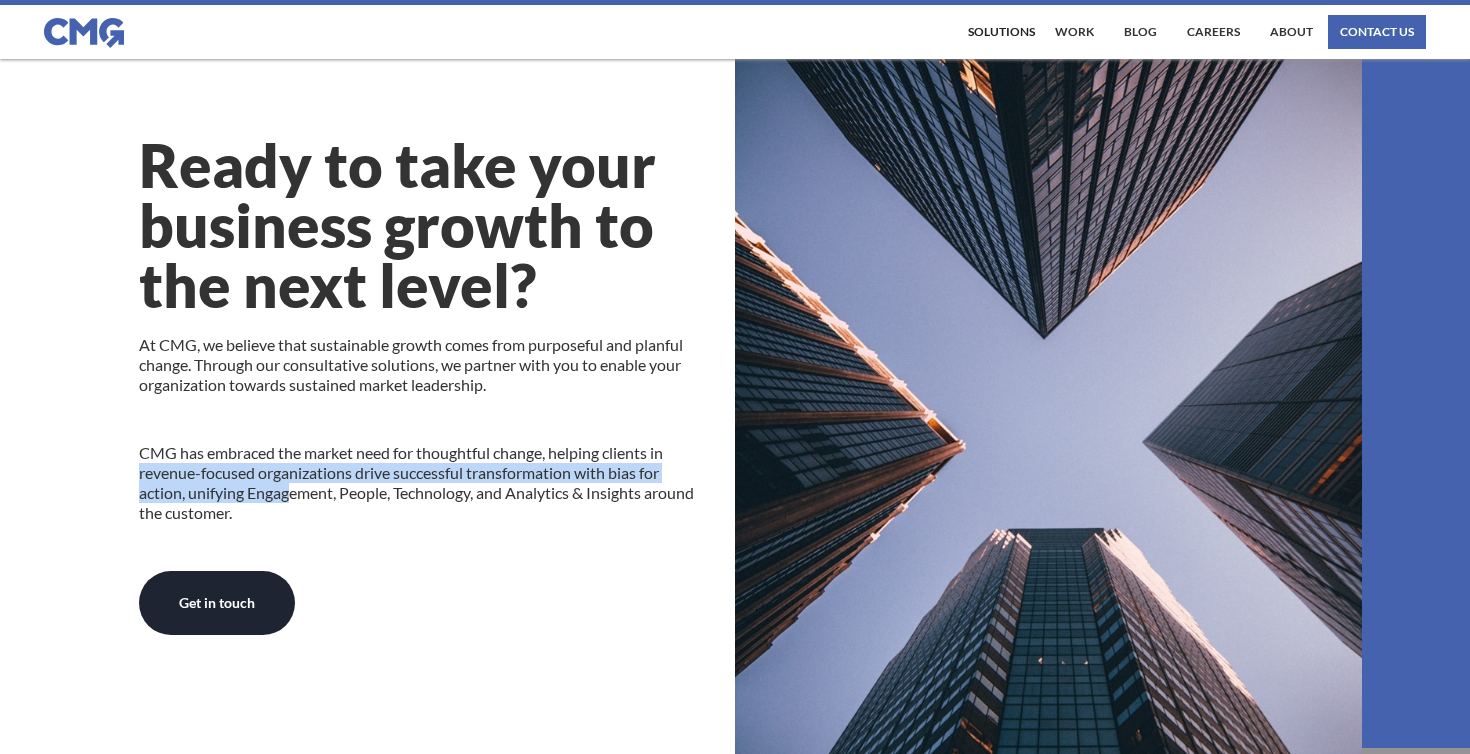 drag, startPoint x: 136, startPoint y: 464, endPoint x: 291, endPoint y: 496, distance: 158.26875 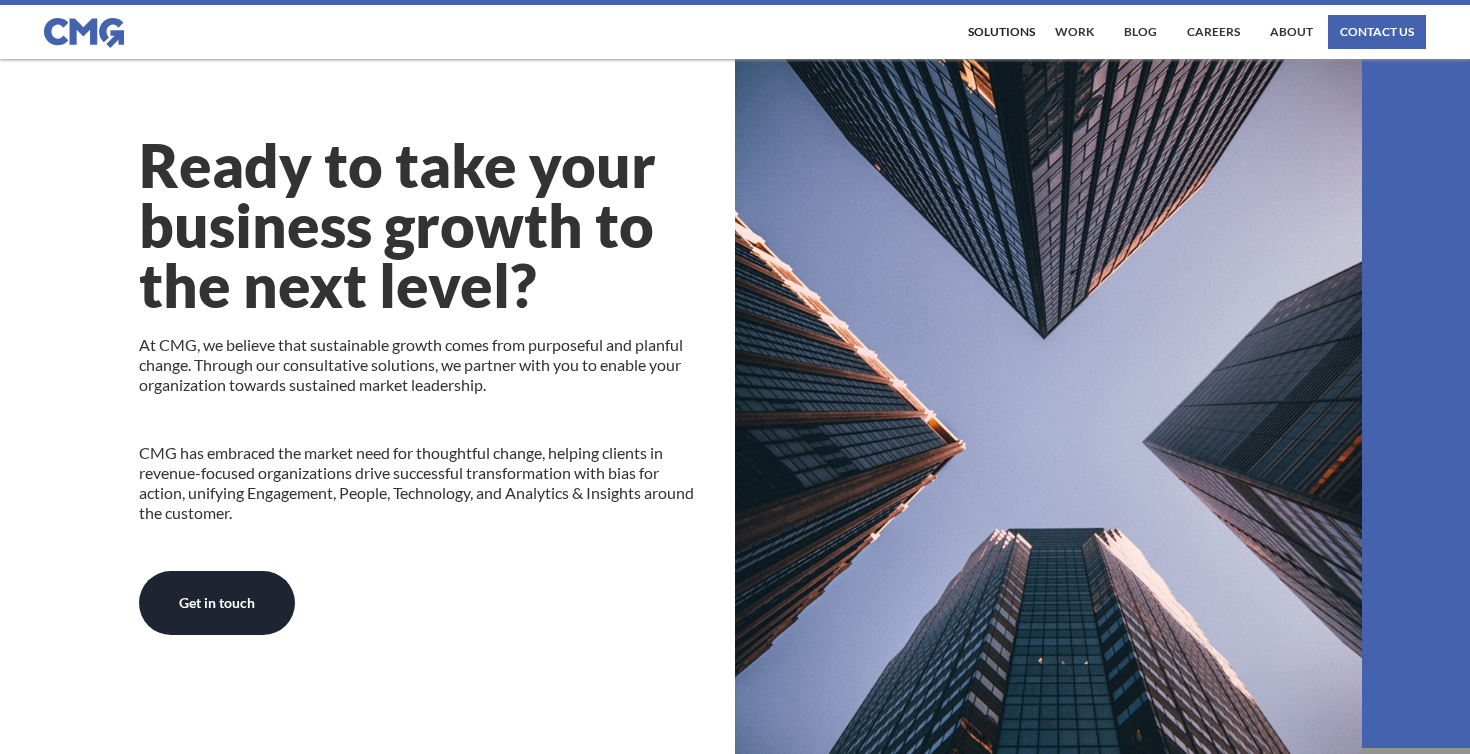 click on "CMG has embraced the market need for thoughtful change, helping clients in revenue-focused organizations drive successful transformation with bias for action, unifying Engagement, People, Technology, and Analytics & Insights around the customer." at bounding box center [422, 483] 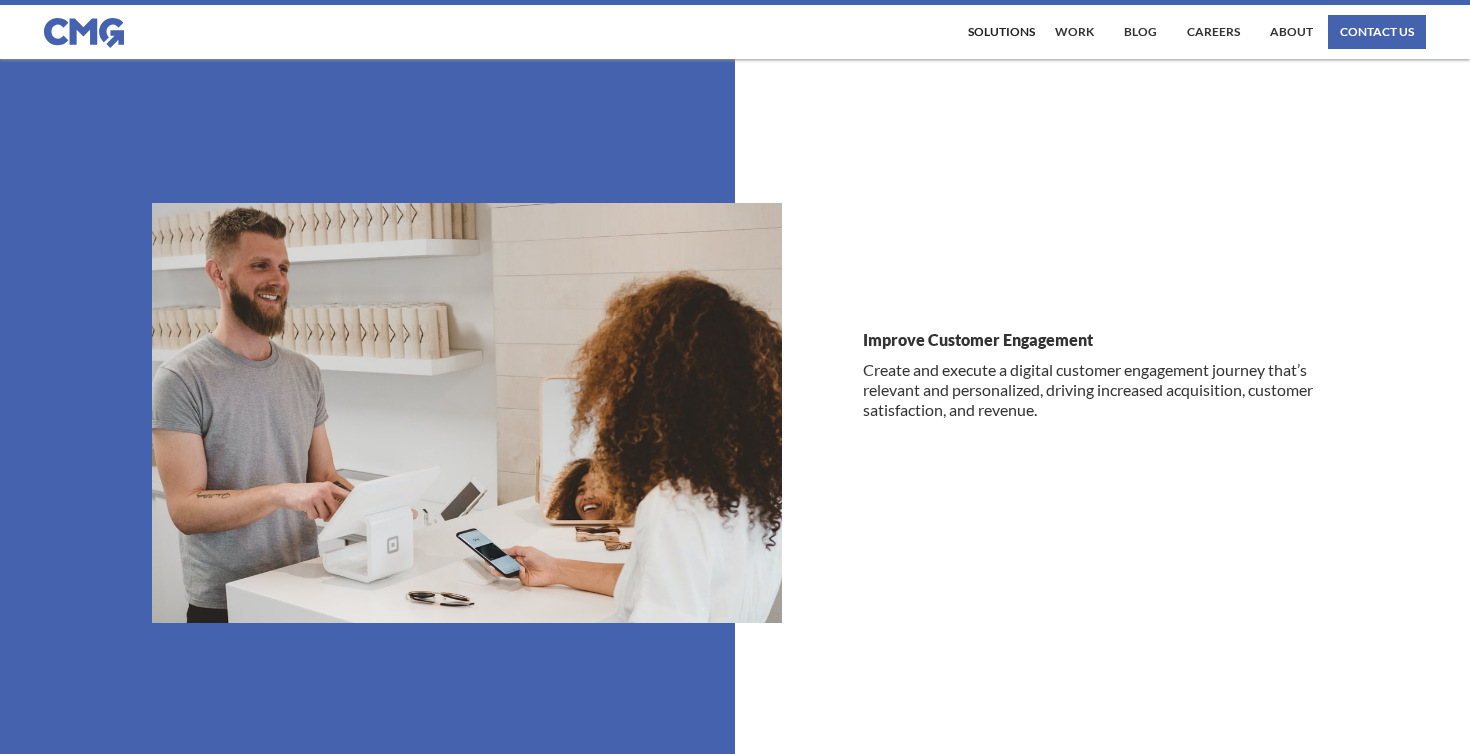 scroll, scrollTop: 3905, scrollLeft: 0, axis: vertical 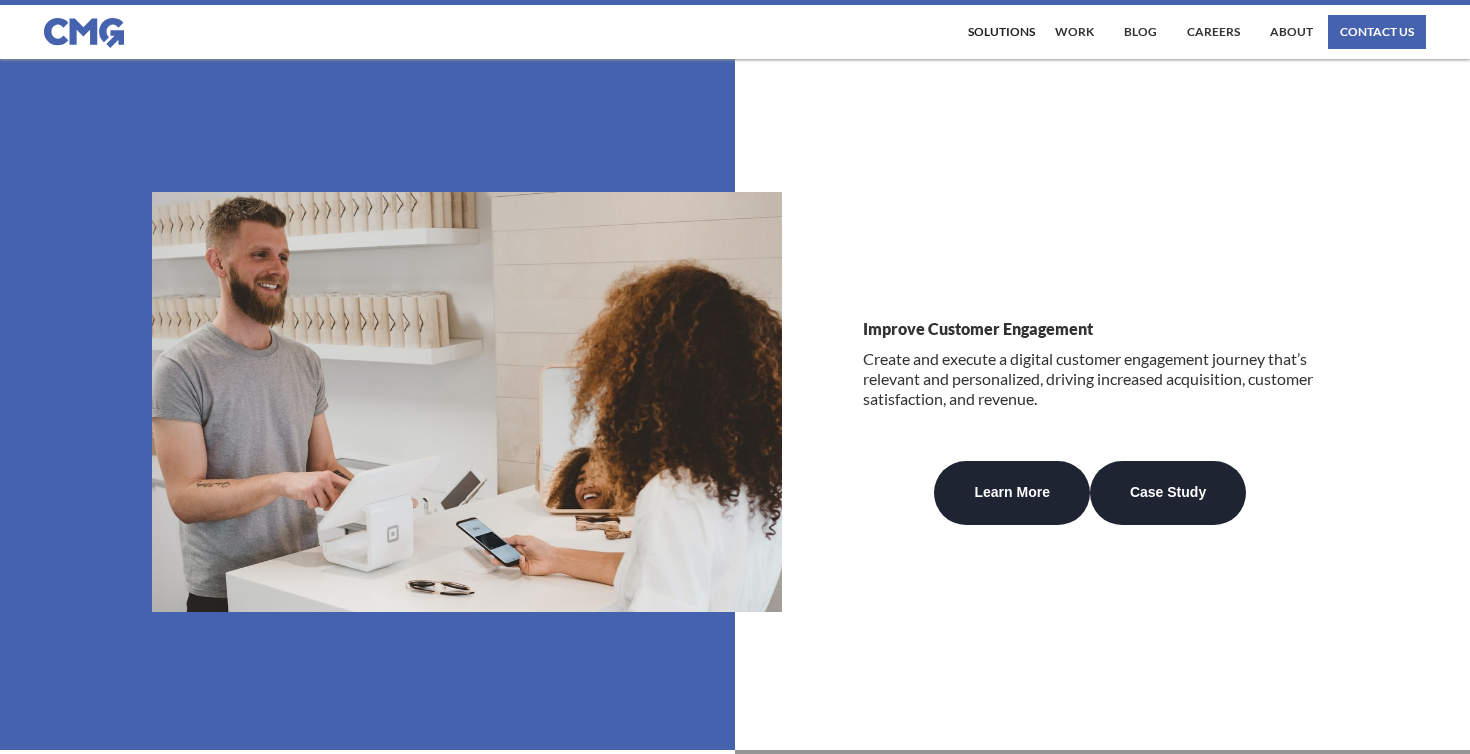 drag, startPoint x: 962, startPoint y: 360, endPoint x: 1084, endPoint y: 403, distance: 129.3561 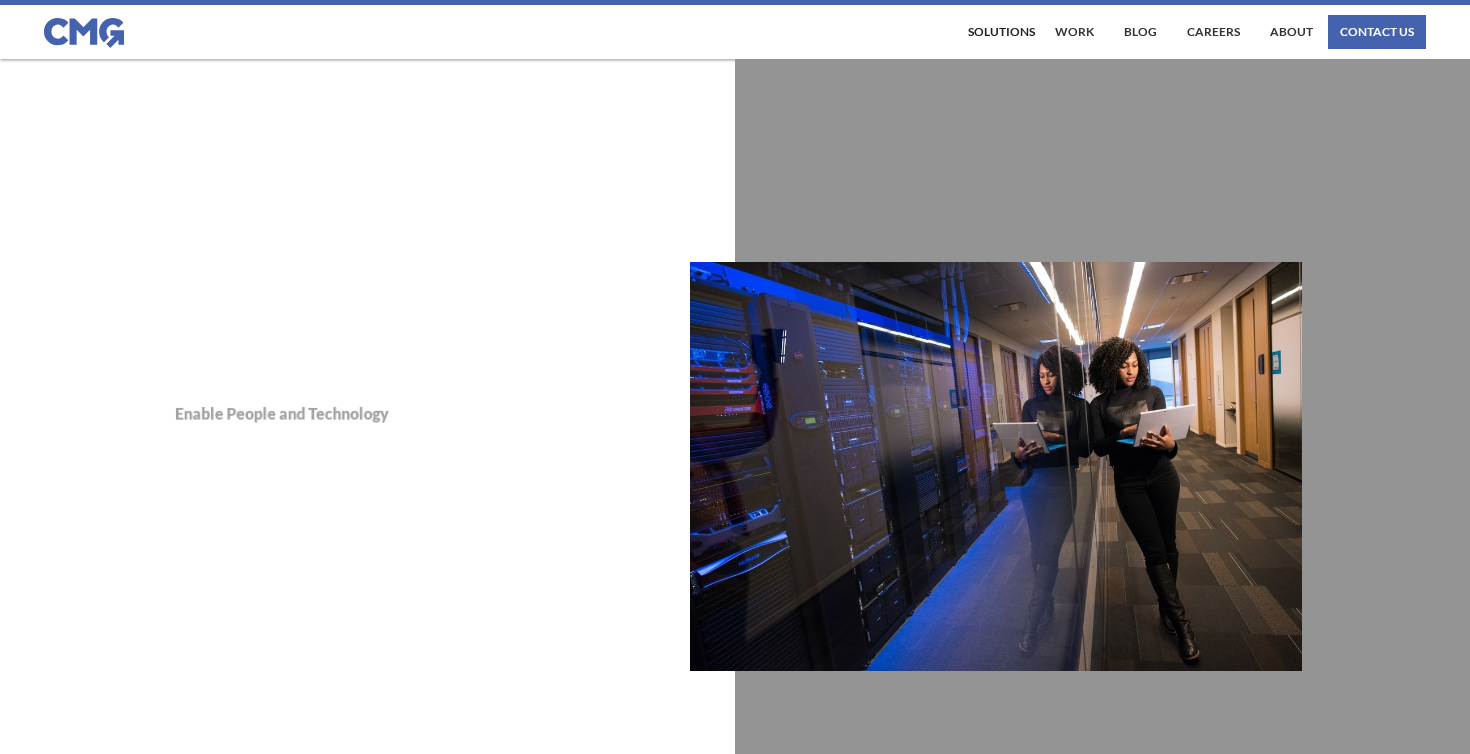 scroll, scrollTop: 4666, scrollLeft: 0, axis: vertical 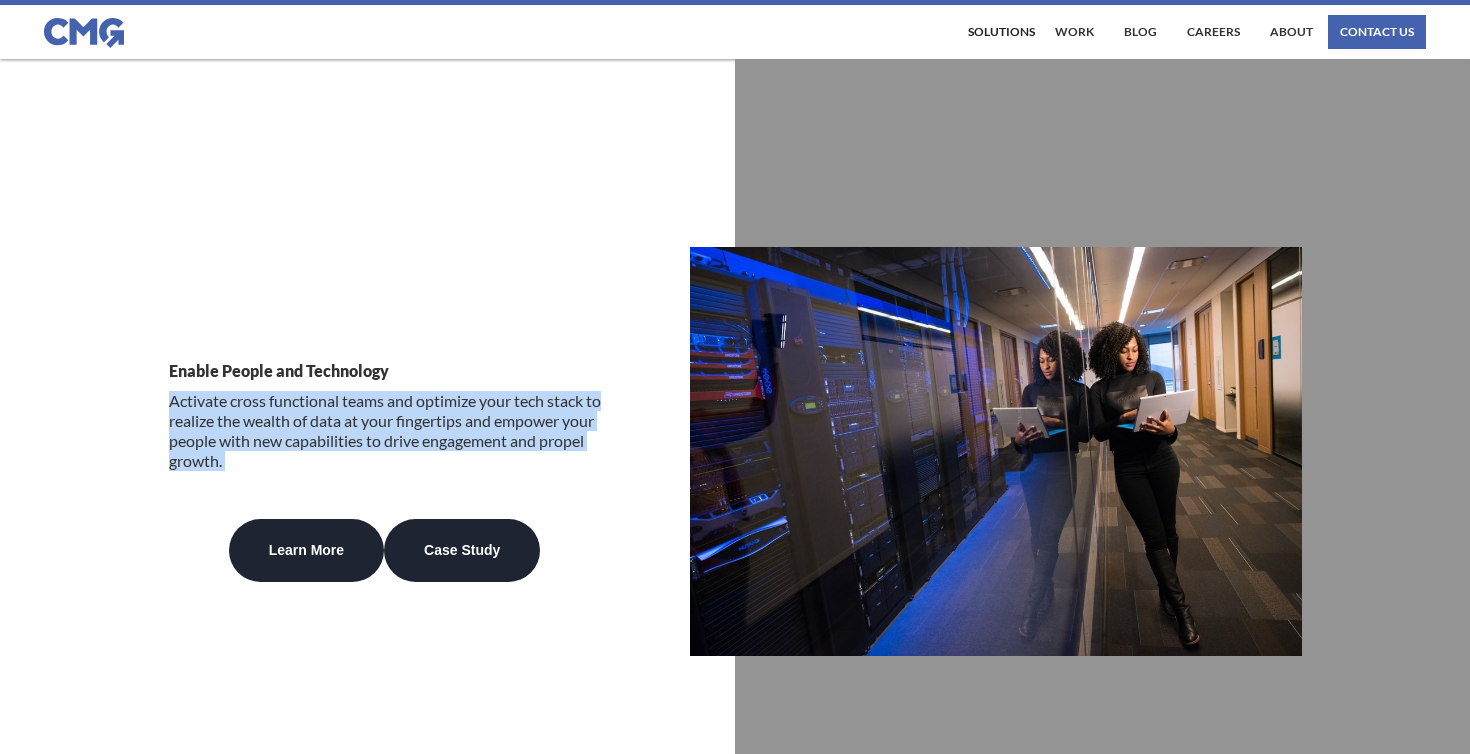 drag, startPoint x: 167, startPoint y: 408, endPoint x: 273, endPoint y: 472, distance: 123.82246 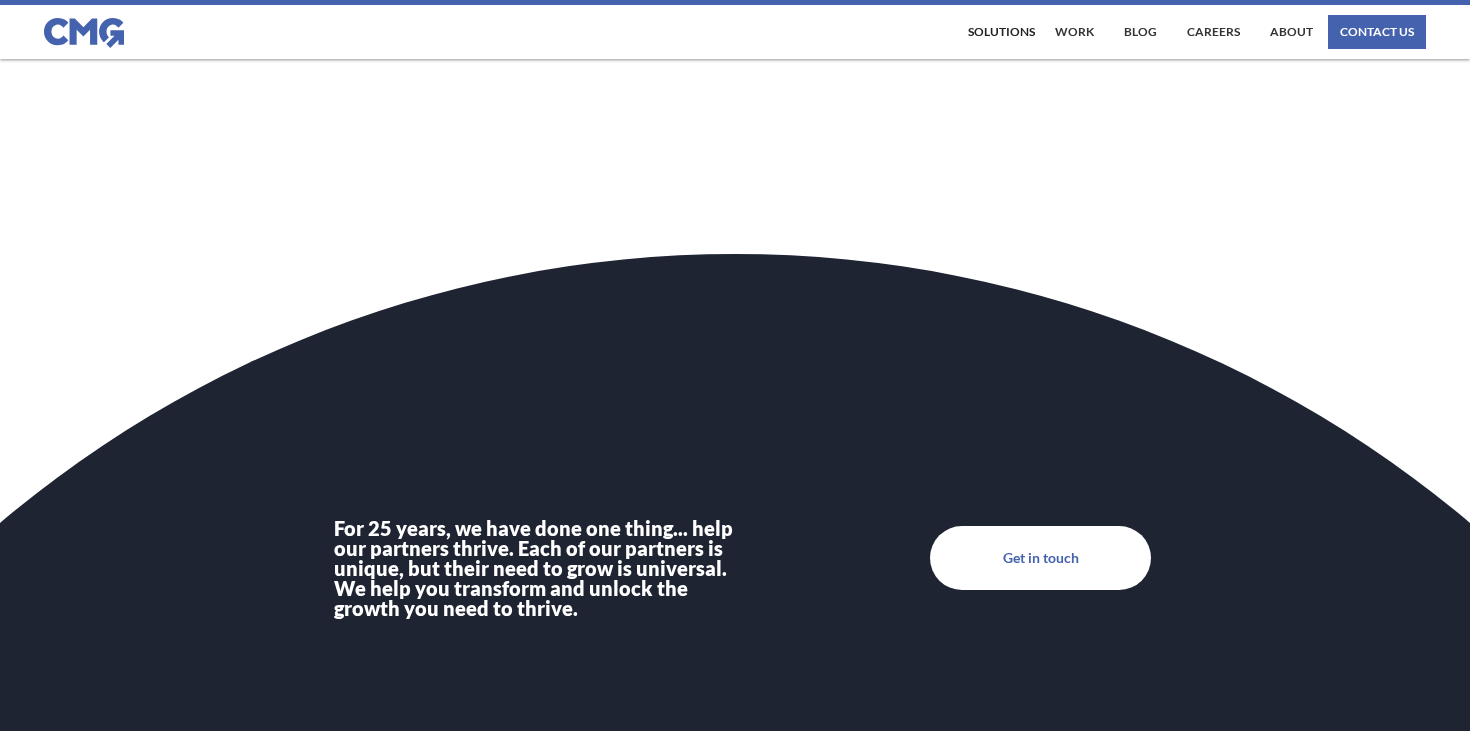 scroll, scrollTop: 6921, scrollLeft: 0, axis: vertical 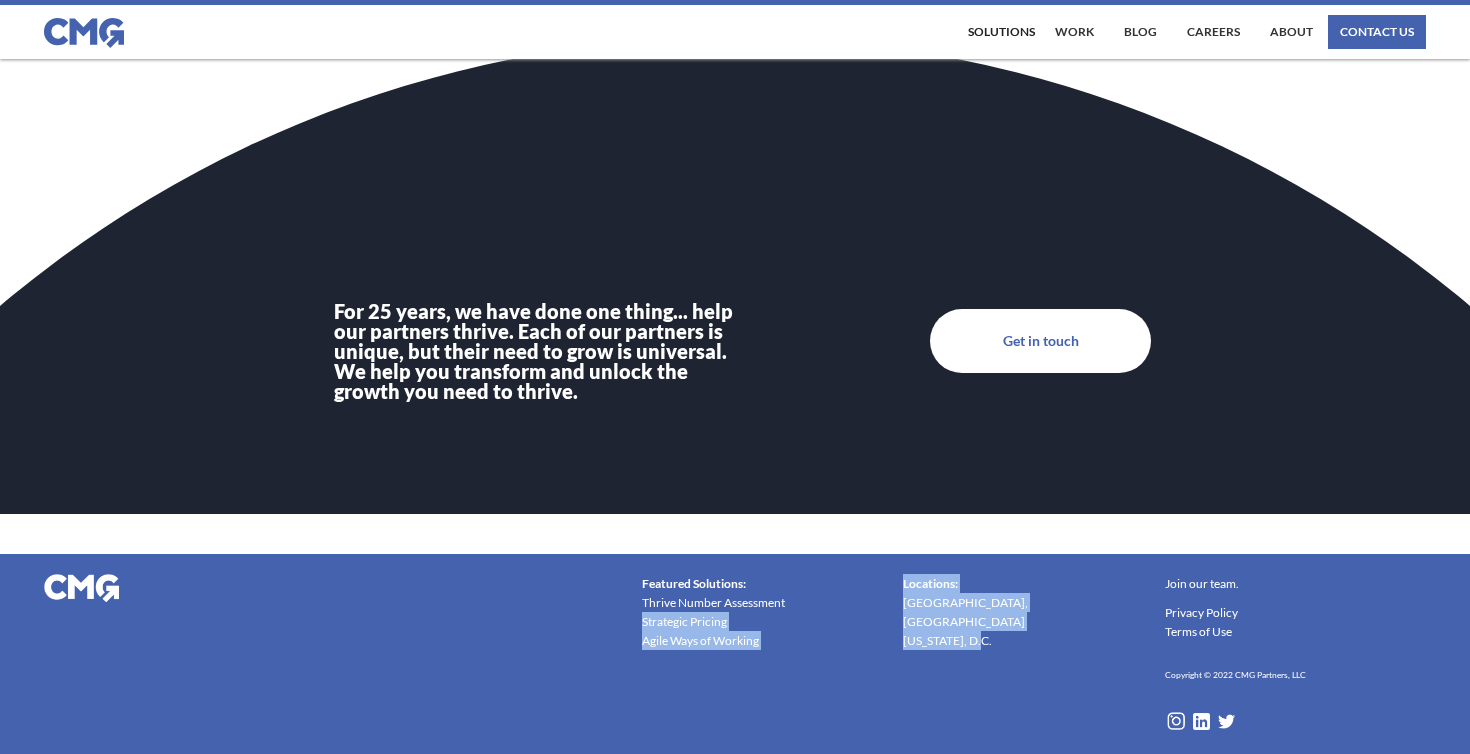 drag, startPoint x: 901, startPoint y: 607, endPoint x: 985, endPoint y: 616, distance: 84.48077 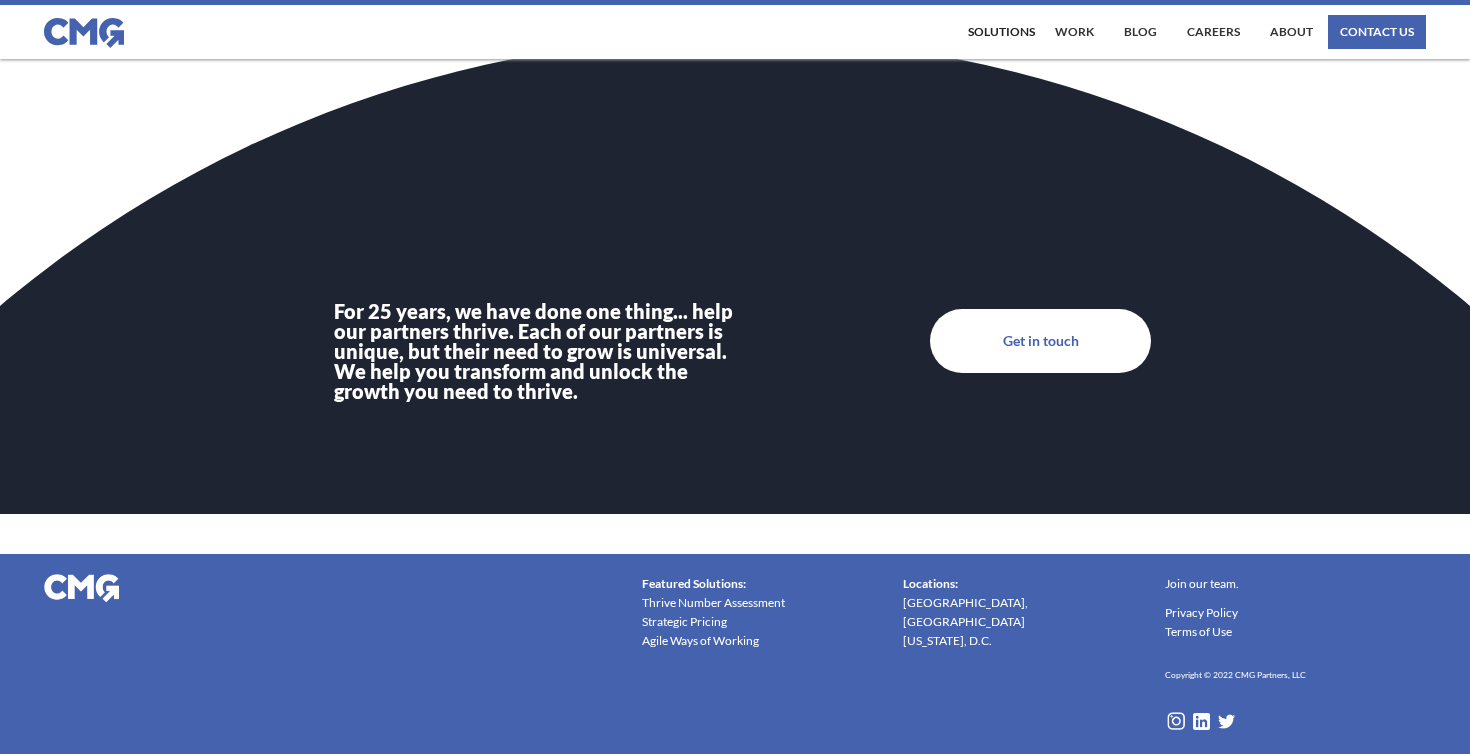 click on "Locations: Durham, NC Washington, D.C." at bounding box center [1021, 607] 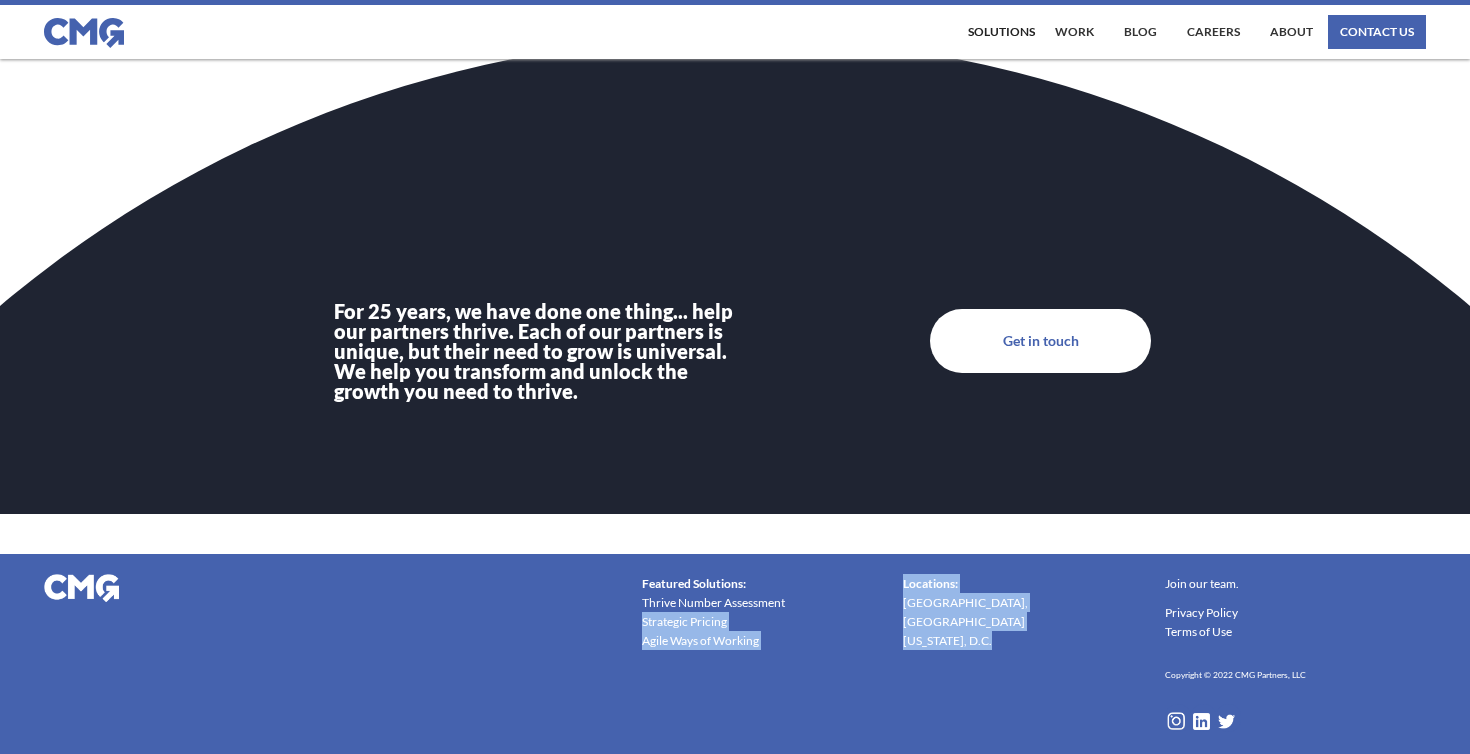 drag, startPoint x: 1002, startPoint y: 624, endPoint x: 898, endPoint y: 602, distance: 106.30146 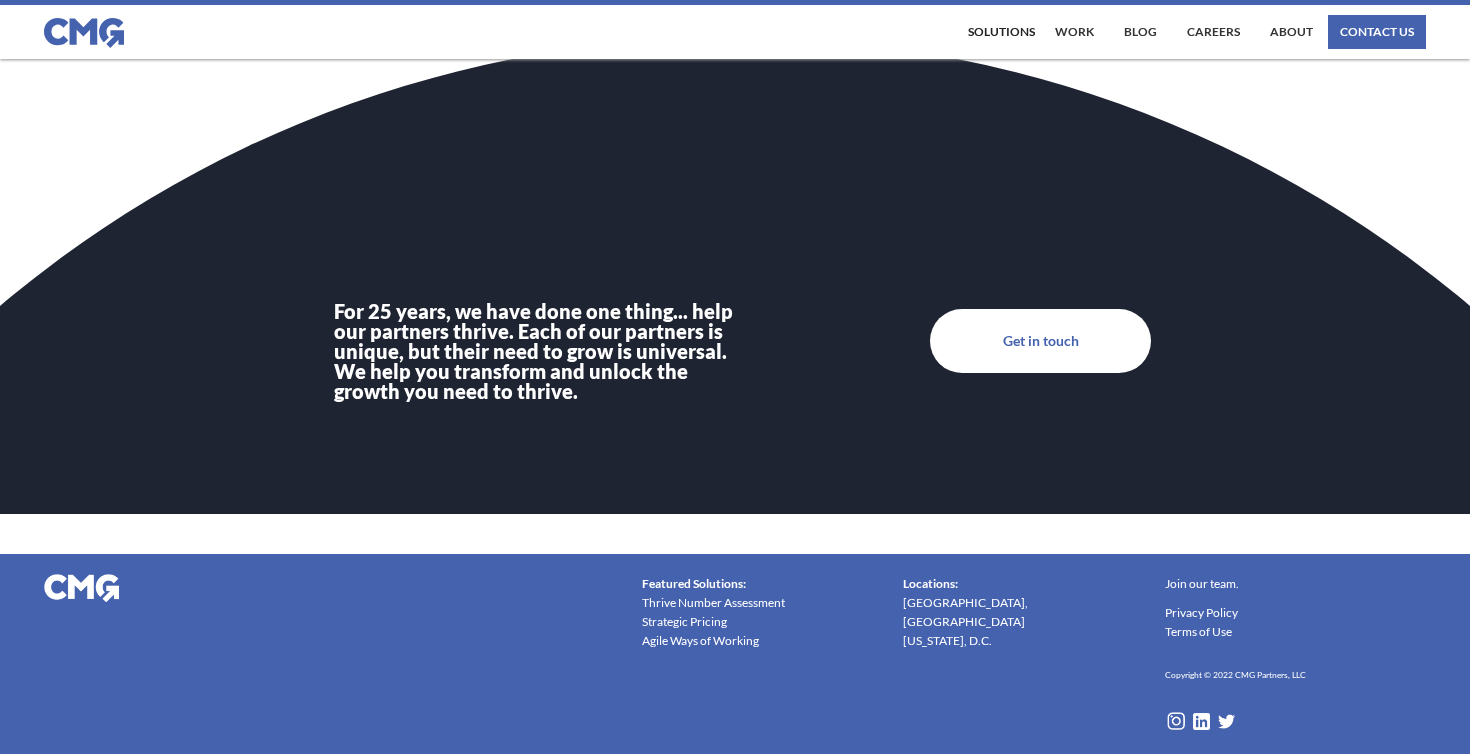 drag, startPoint x: 906, startPoint y: 609, endPoint x: 1047, endPoint y: 18, distance: 607.58704 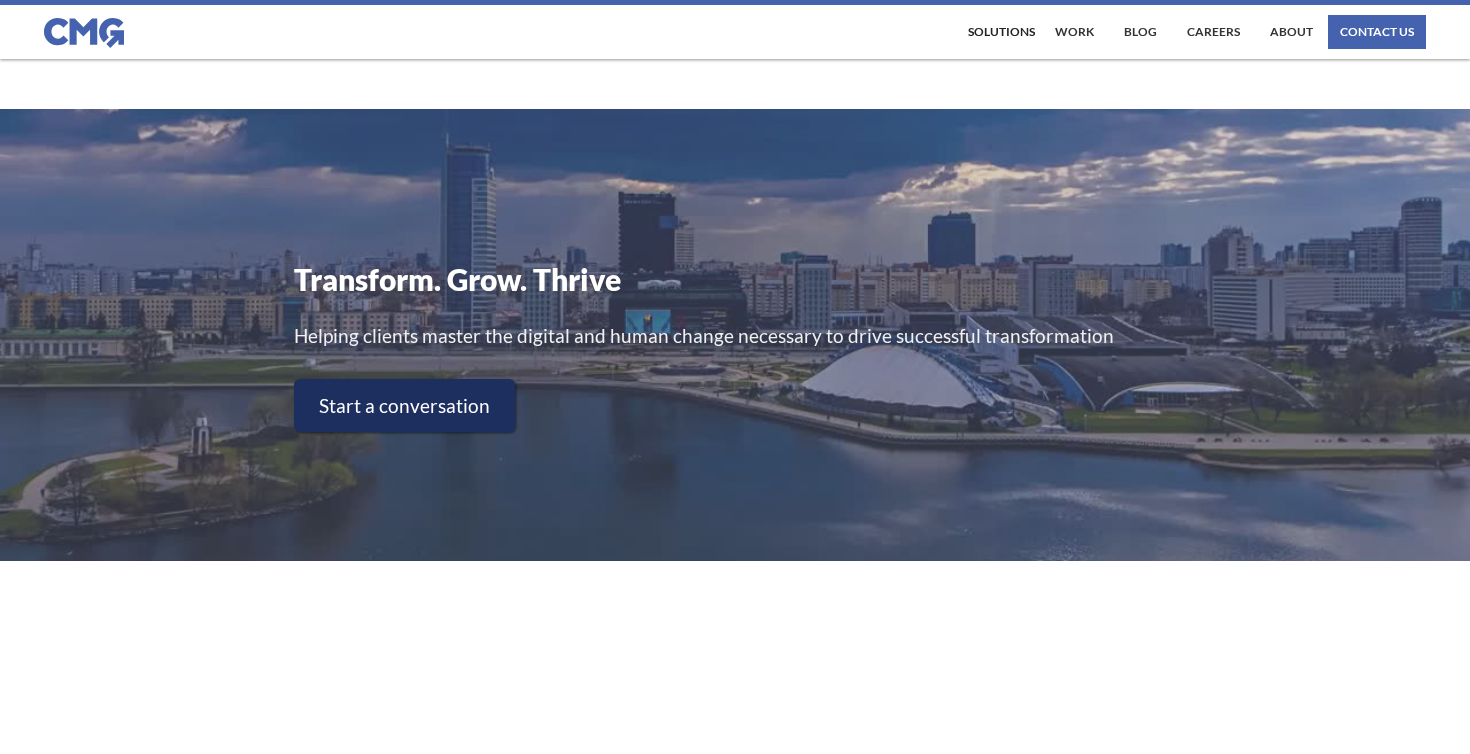 scroll, scrollTop: 0, scrollLeft: 0, axis: both 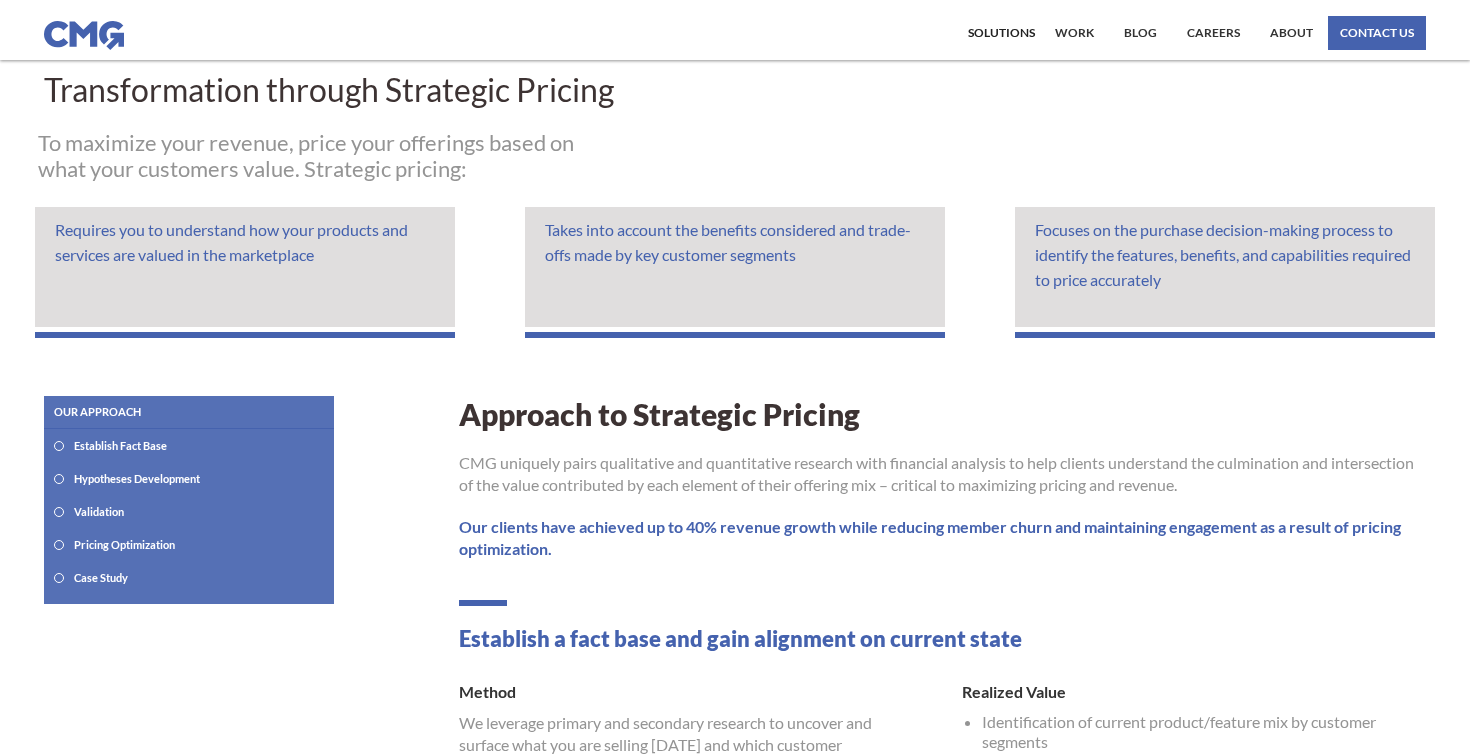 click on "Pricing Optimization" at bounding box center [124, 544] 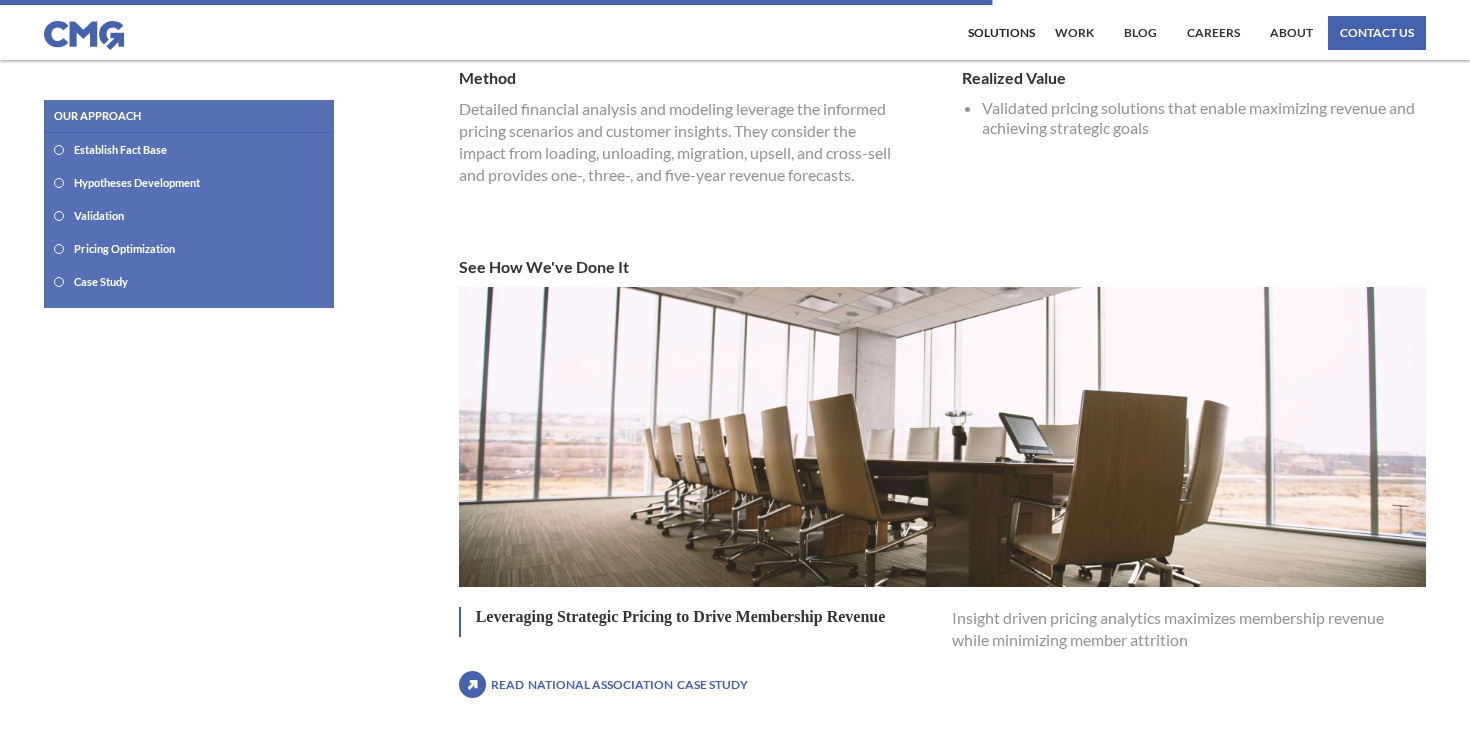 scroll, scrollTop: 1496, scrollLeft: 0, axis: vertical 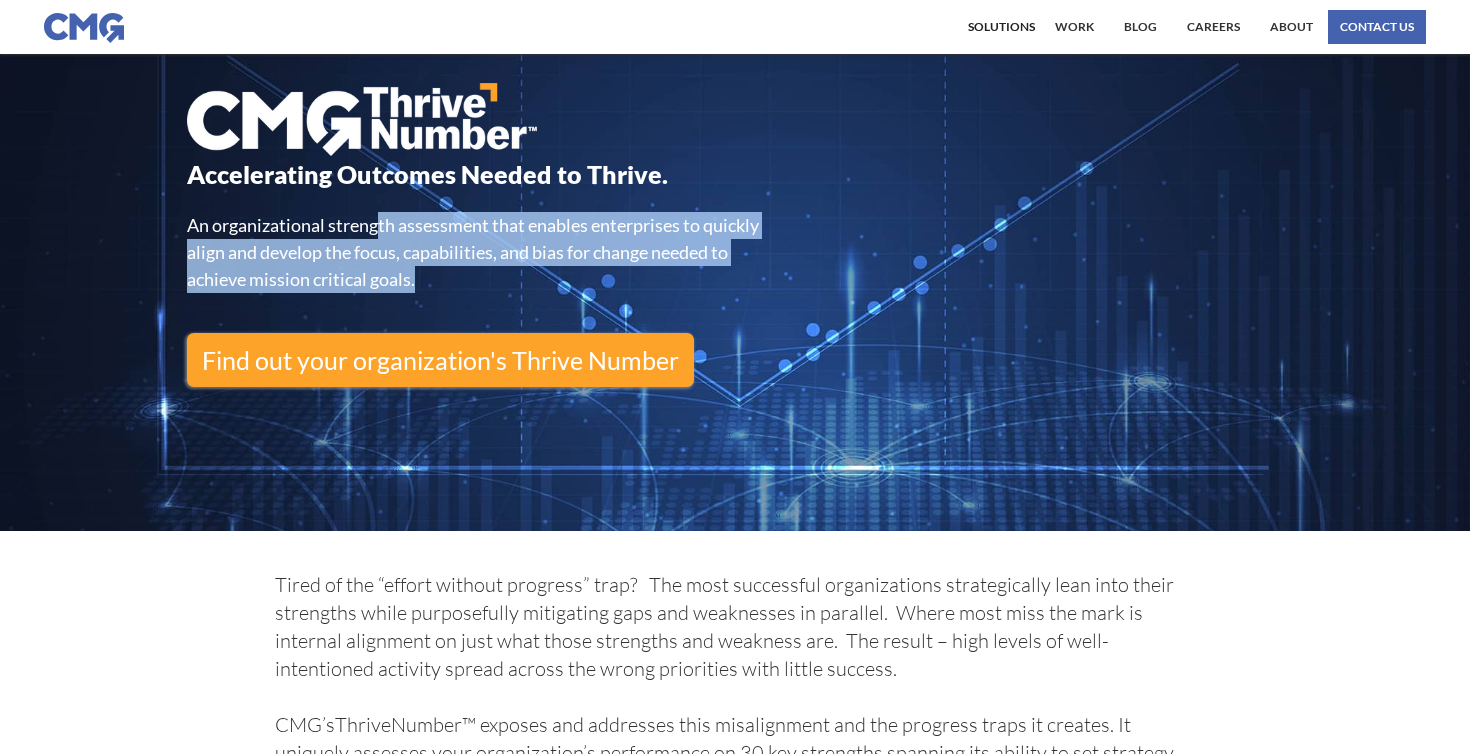 drag, startPoint x: 379, startPoint y: 238, endPoint x: 432, endPoint y: 285, distance: 70.837845 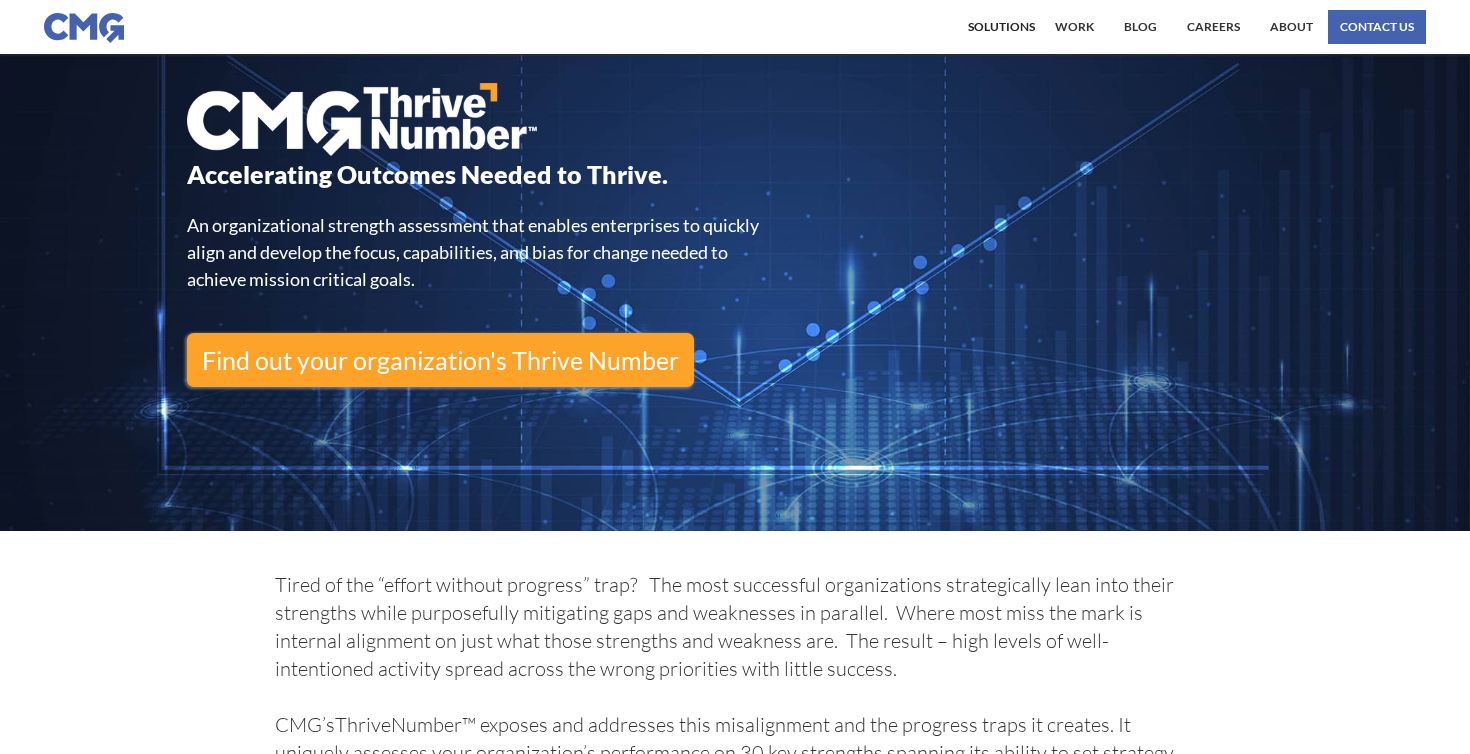 click on "An organizational strength assessment that enables enterprises to quickly align and develop the focus, capabilities, and bias for change needed to achieve mission critical goals." at bounding box center [481, 252] 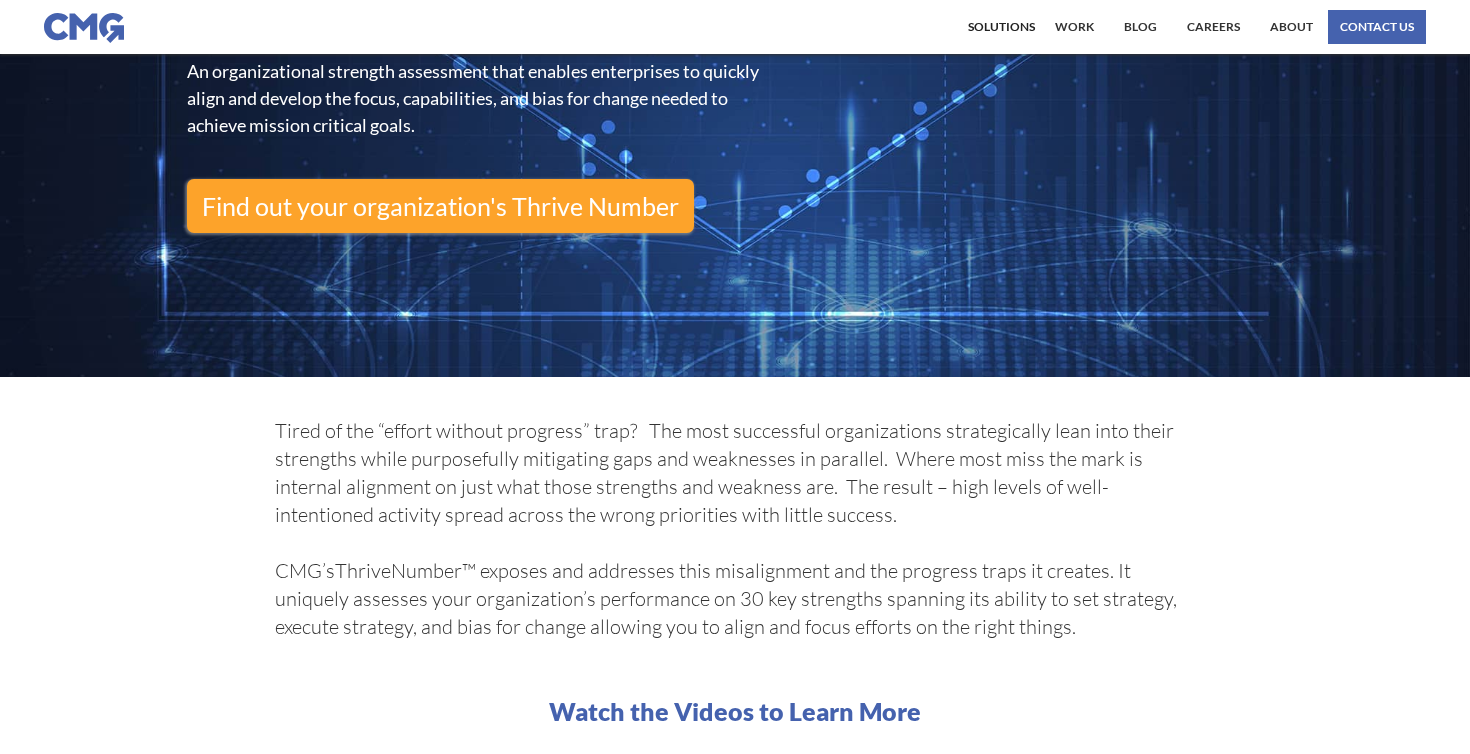 scroll, scrollTop: 173, scrollLeft: 0, axis: vertical 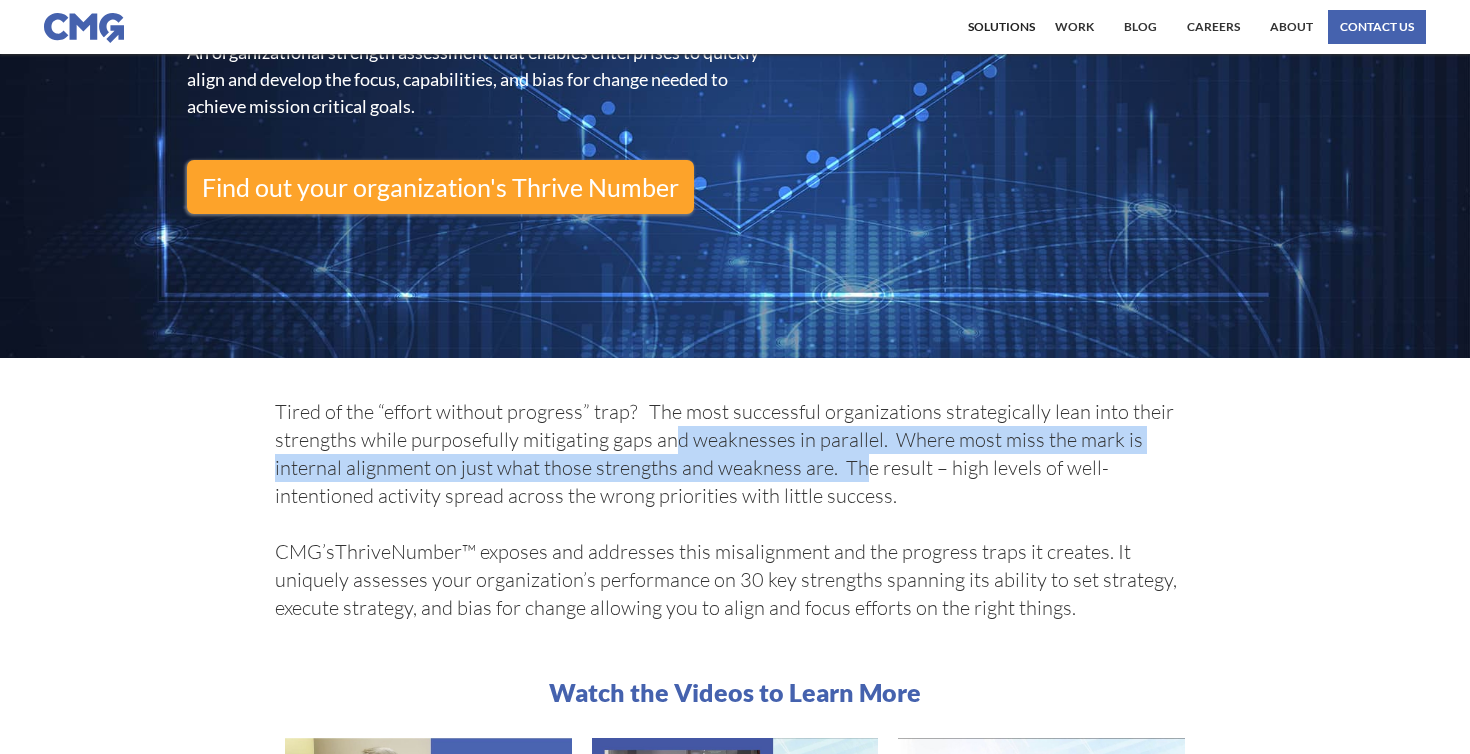 drag, startPoint x: 677, startPoint y: 442, endPoint x: 858, endPoint y: 460, distance: 181.89282 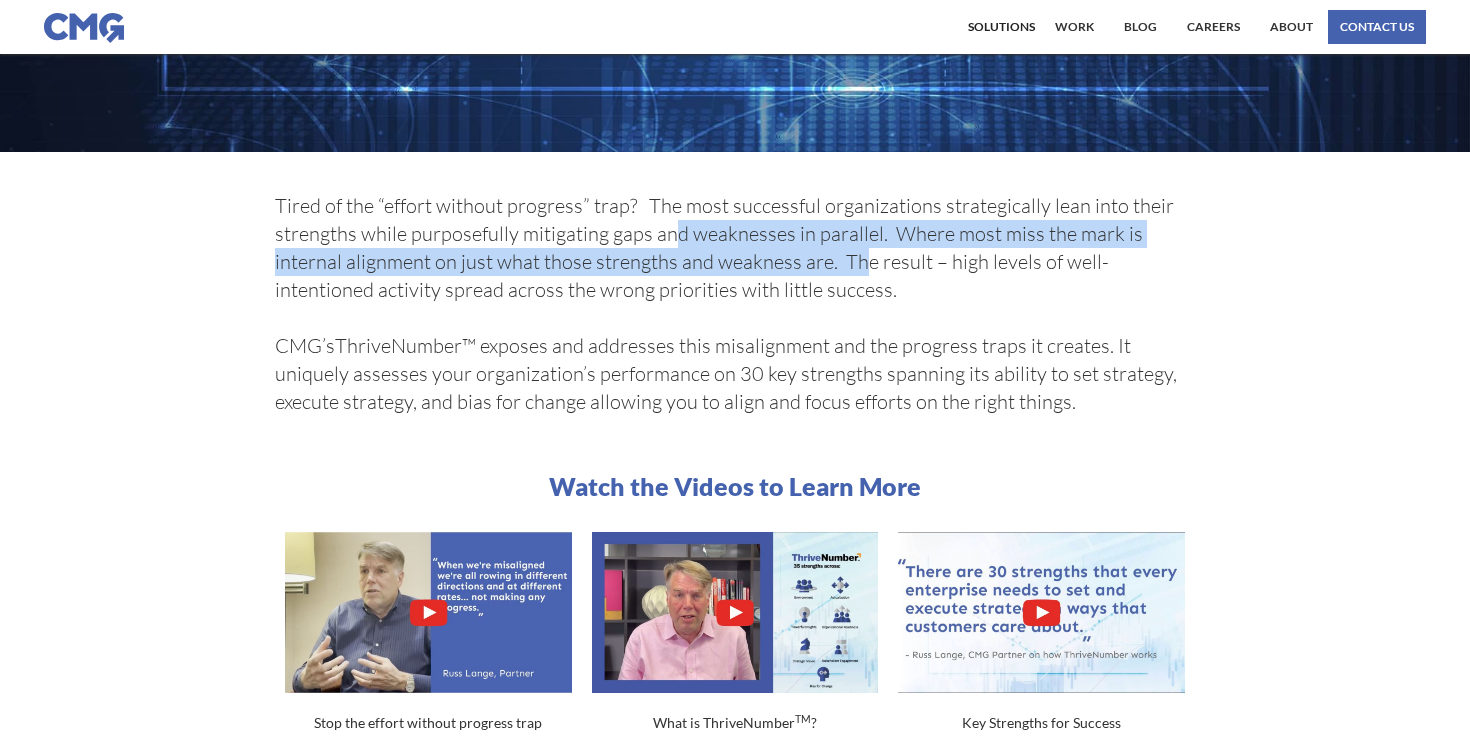 scroll, scrollTop: 402, scrollLeft: 0, axis: vertical 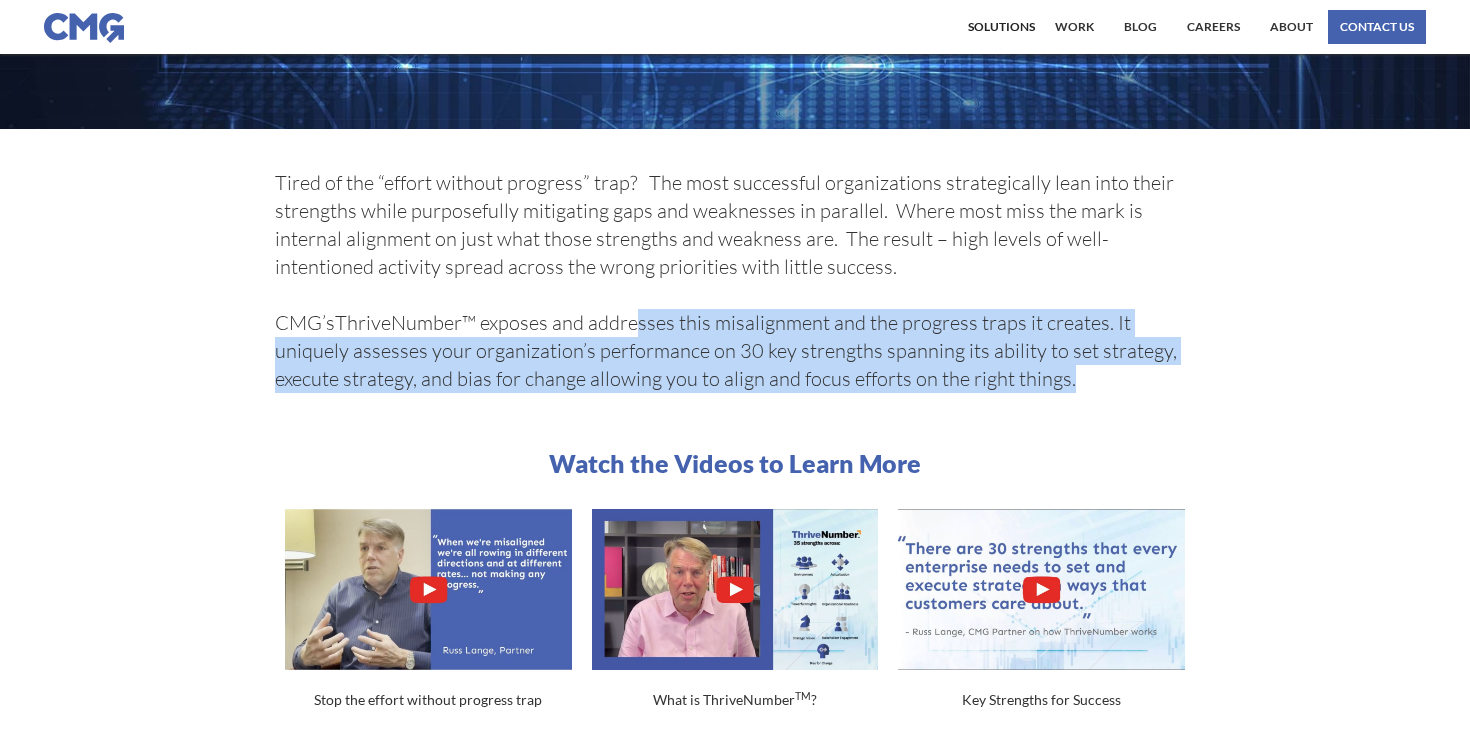 drag, startPoint x: 635, startPoint y: 334, endPoint x: 1092, endPoint y: 390, distance: 460.41827 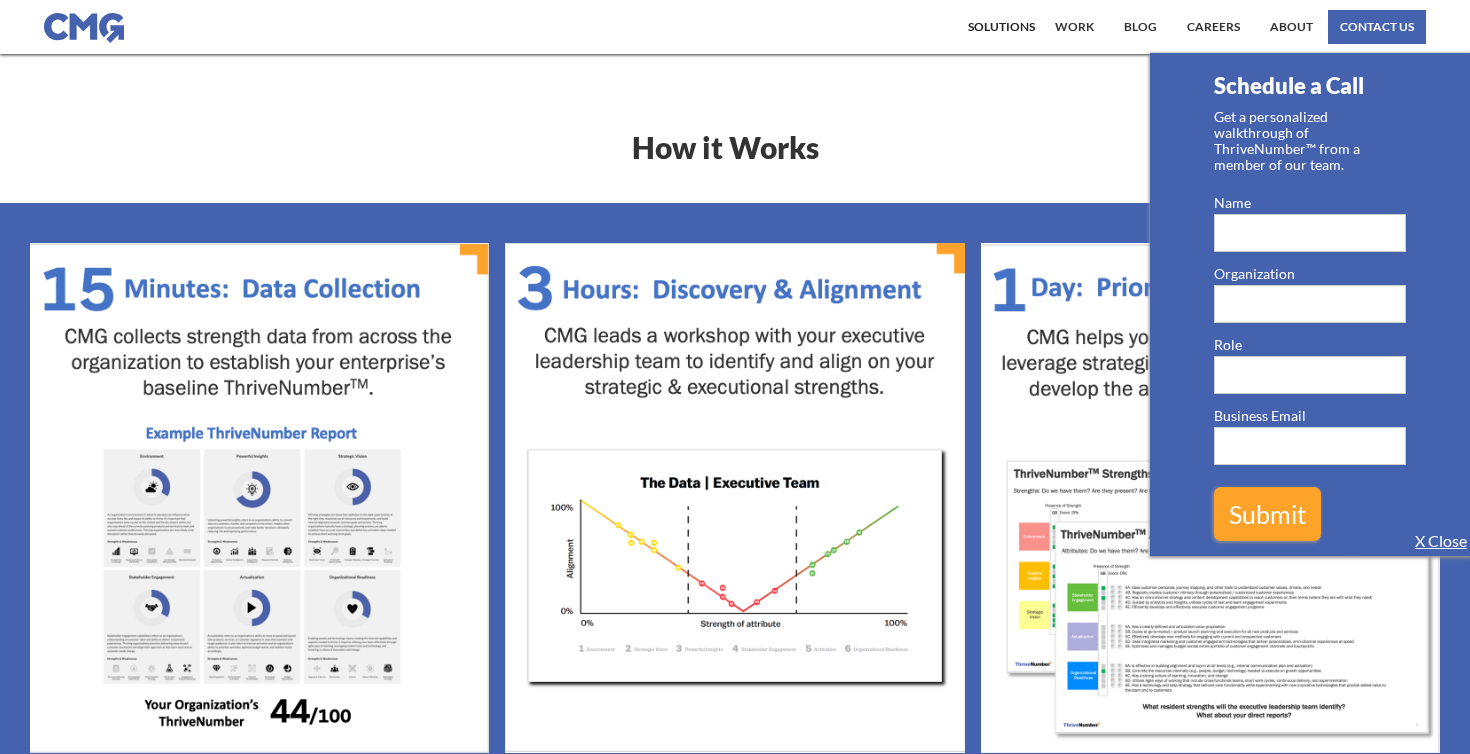scroll, scrollTop: 1081, scrollLeft: 0, axis: vertical 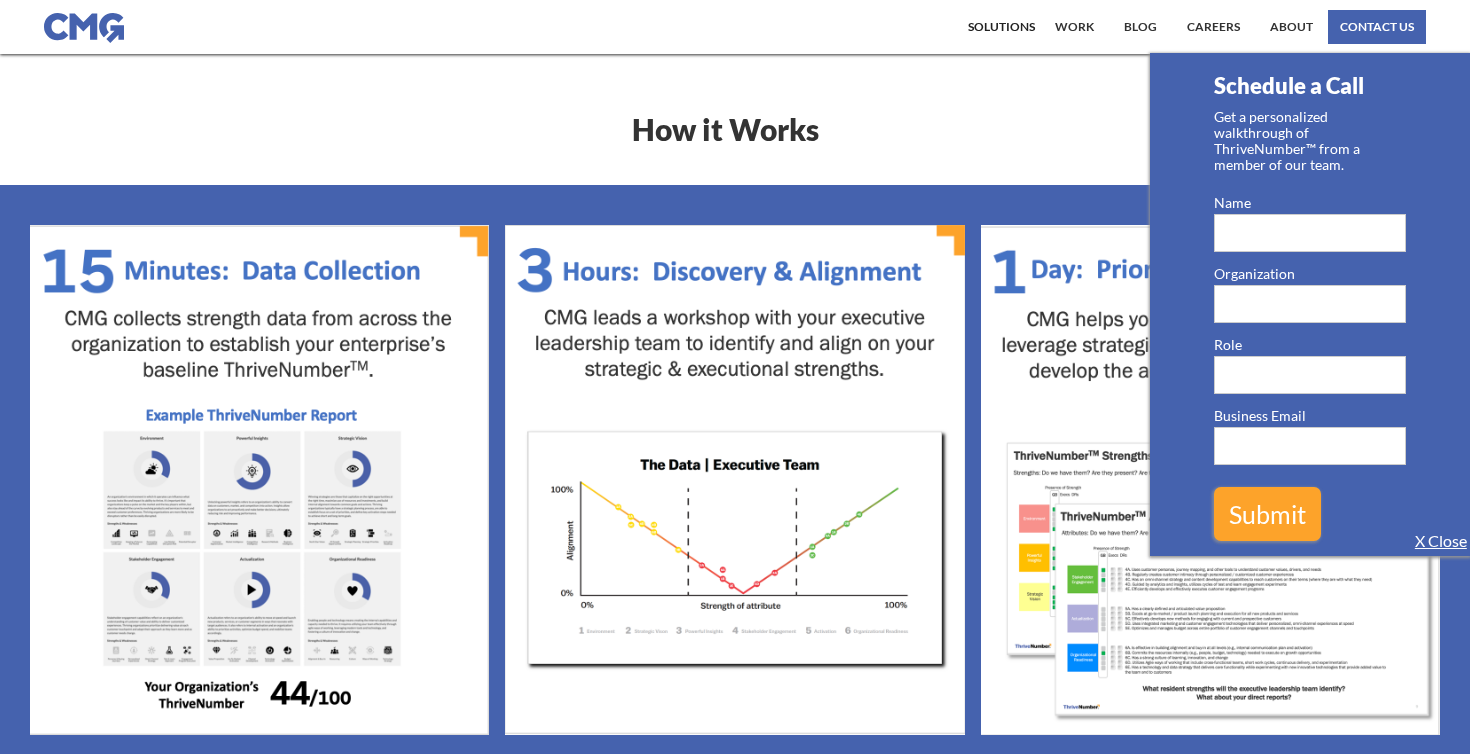 click on "How it Works" at bounding box center [735, 159] 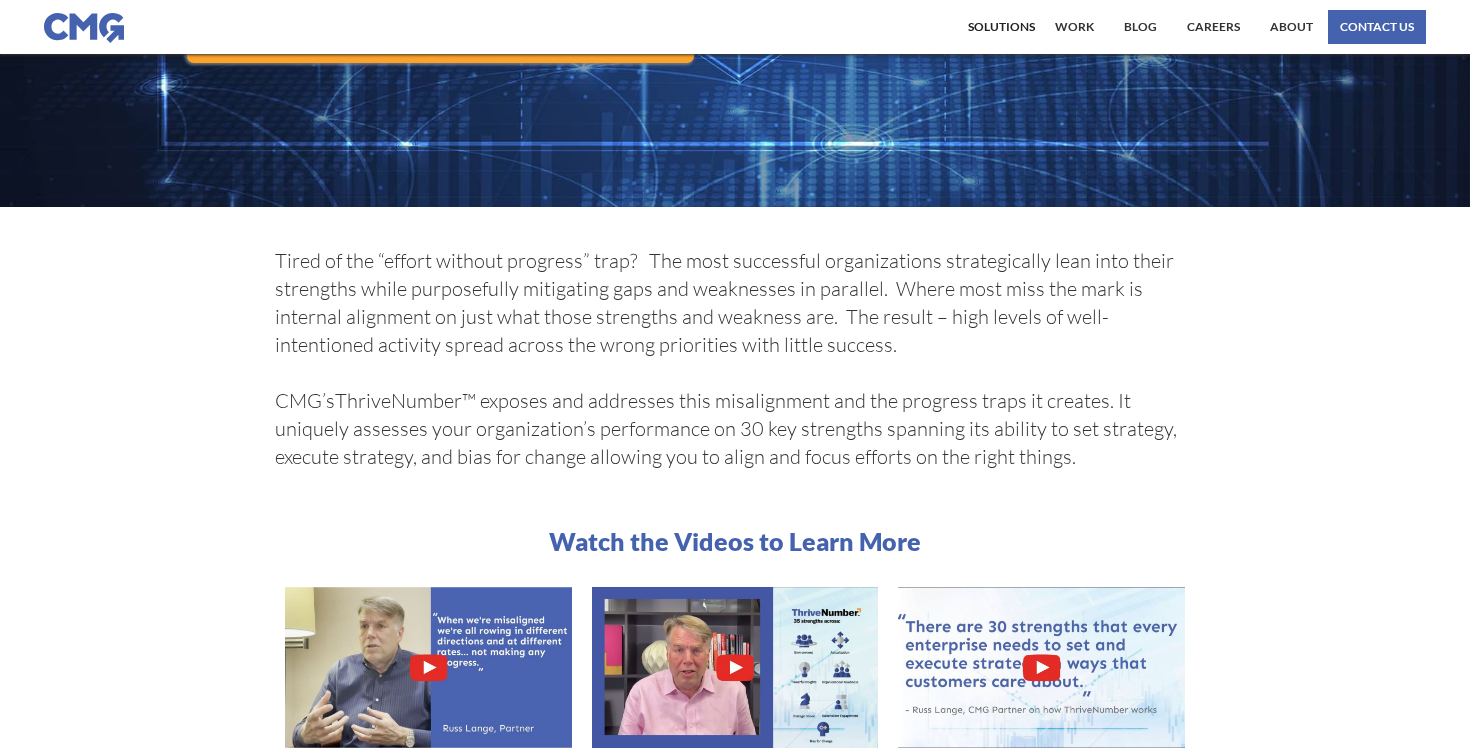 scroll, scrollTop: 0, scrollLeft: 0, axis: both 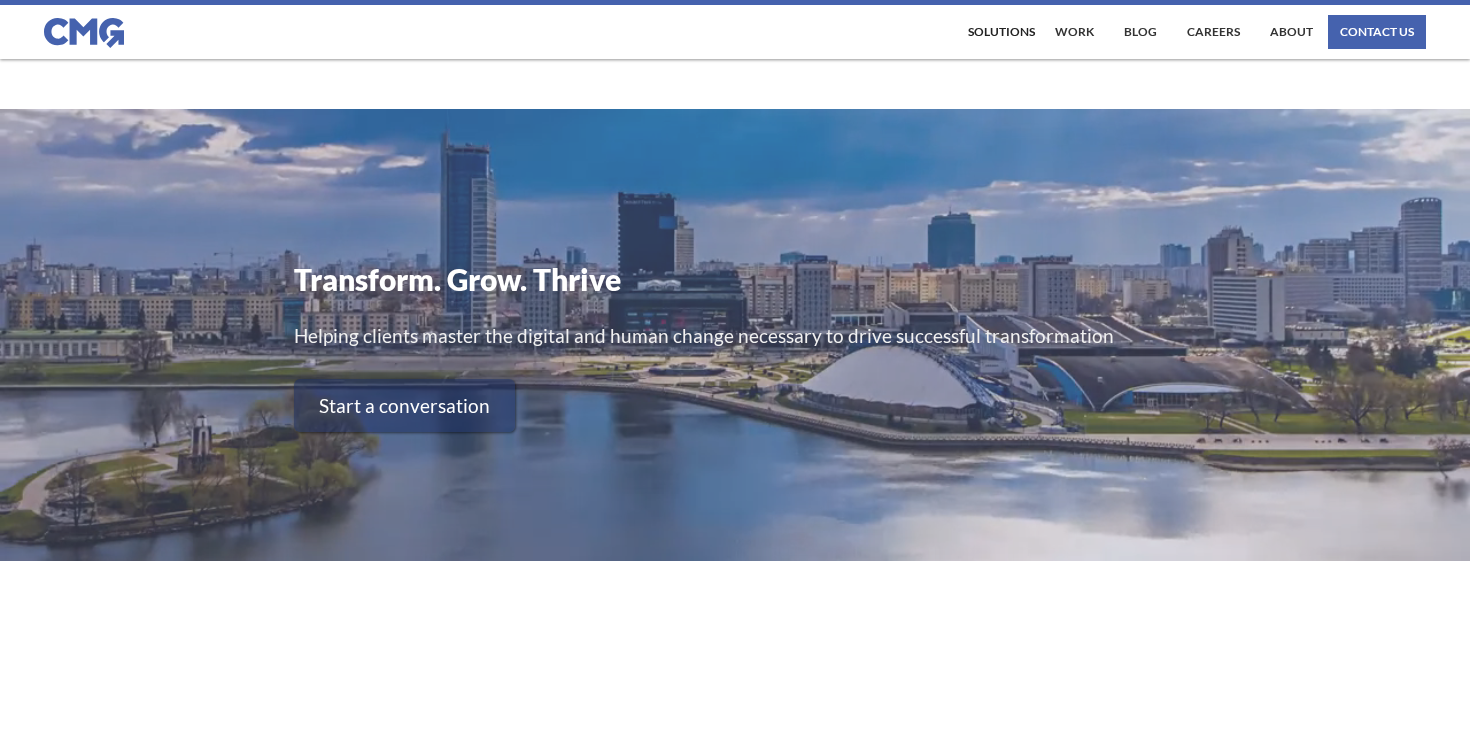 click on "Start a conversation" at bounding box center (404, 405) 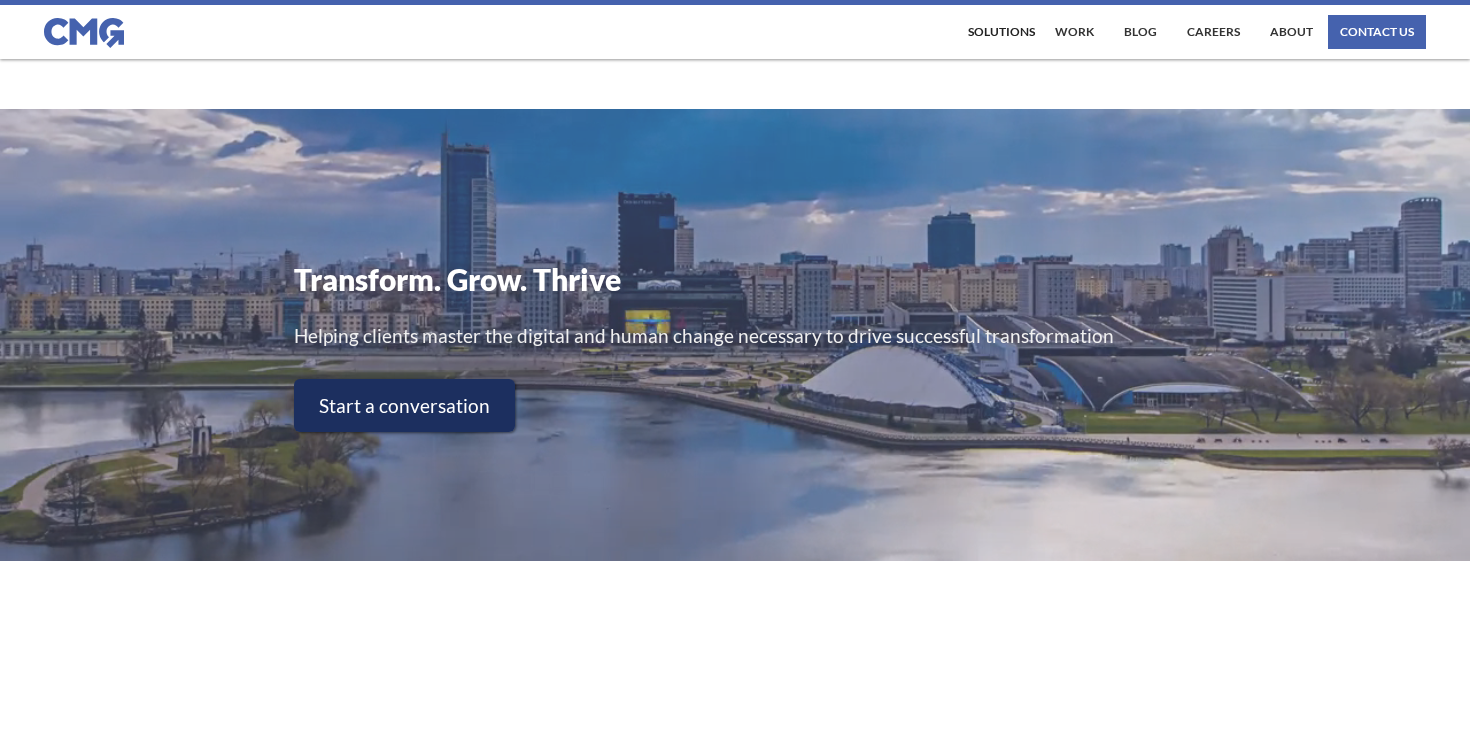 scroll, scrollTop: 0, scrollLeft: 0, axis: both 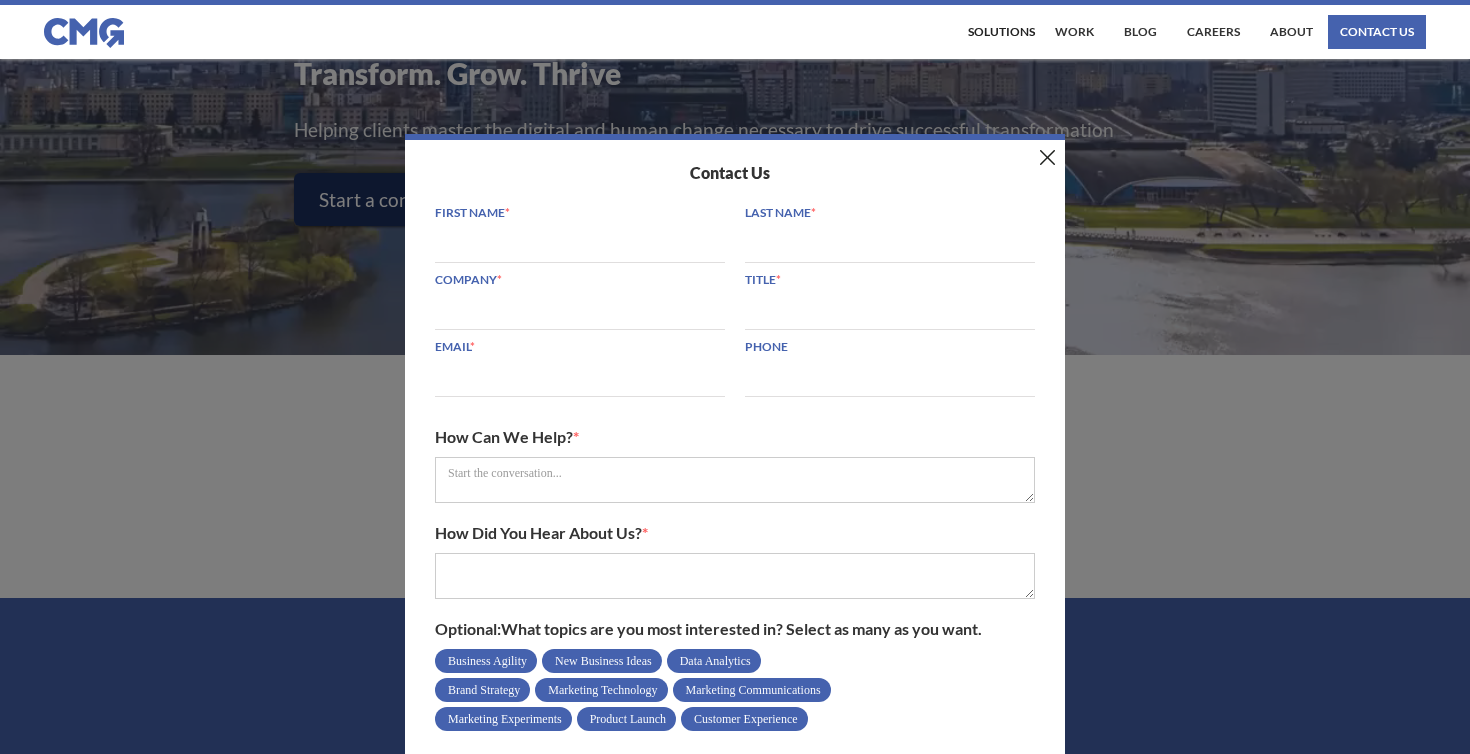 click at bounding box center (1047, 157) 